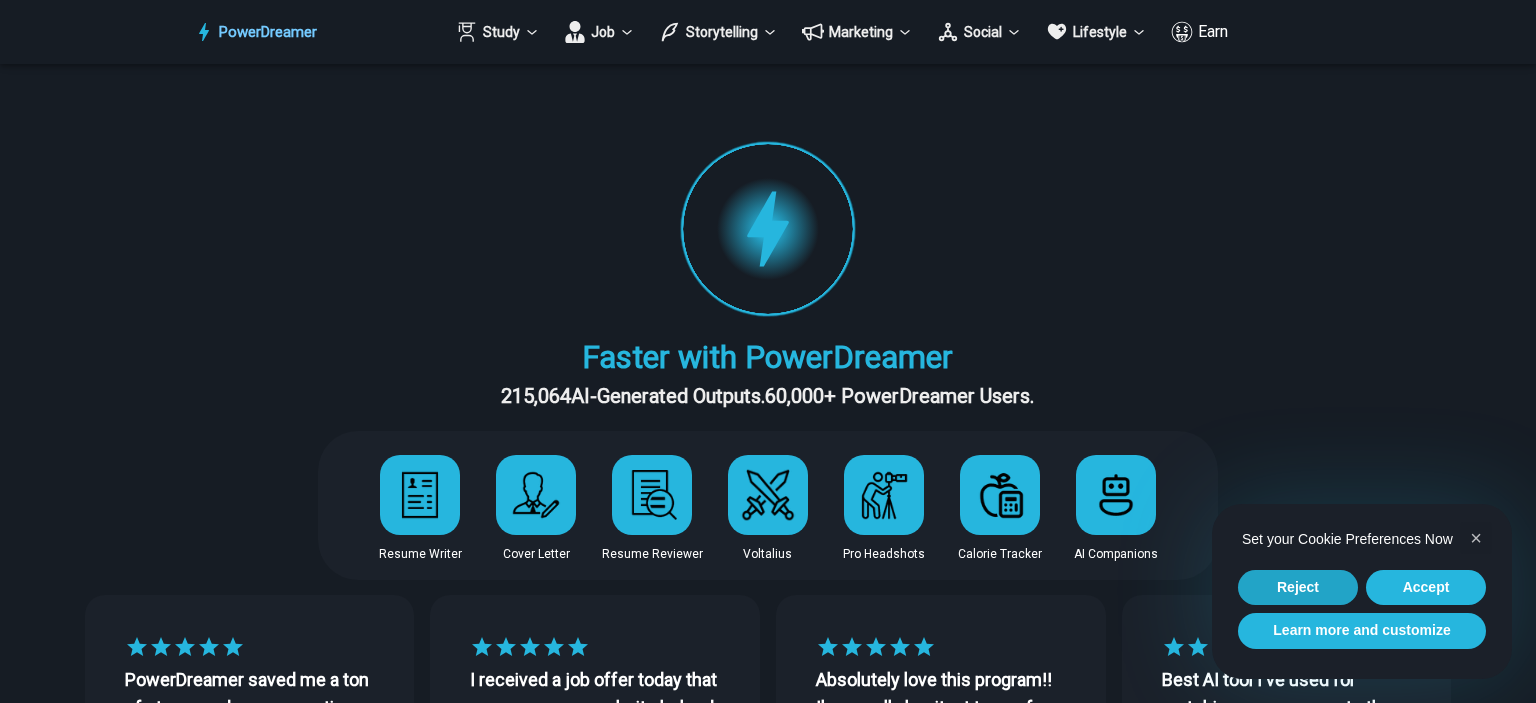 scroll, scrollTop: 0, scrollLeft: 0, axis: both 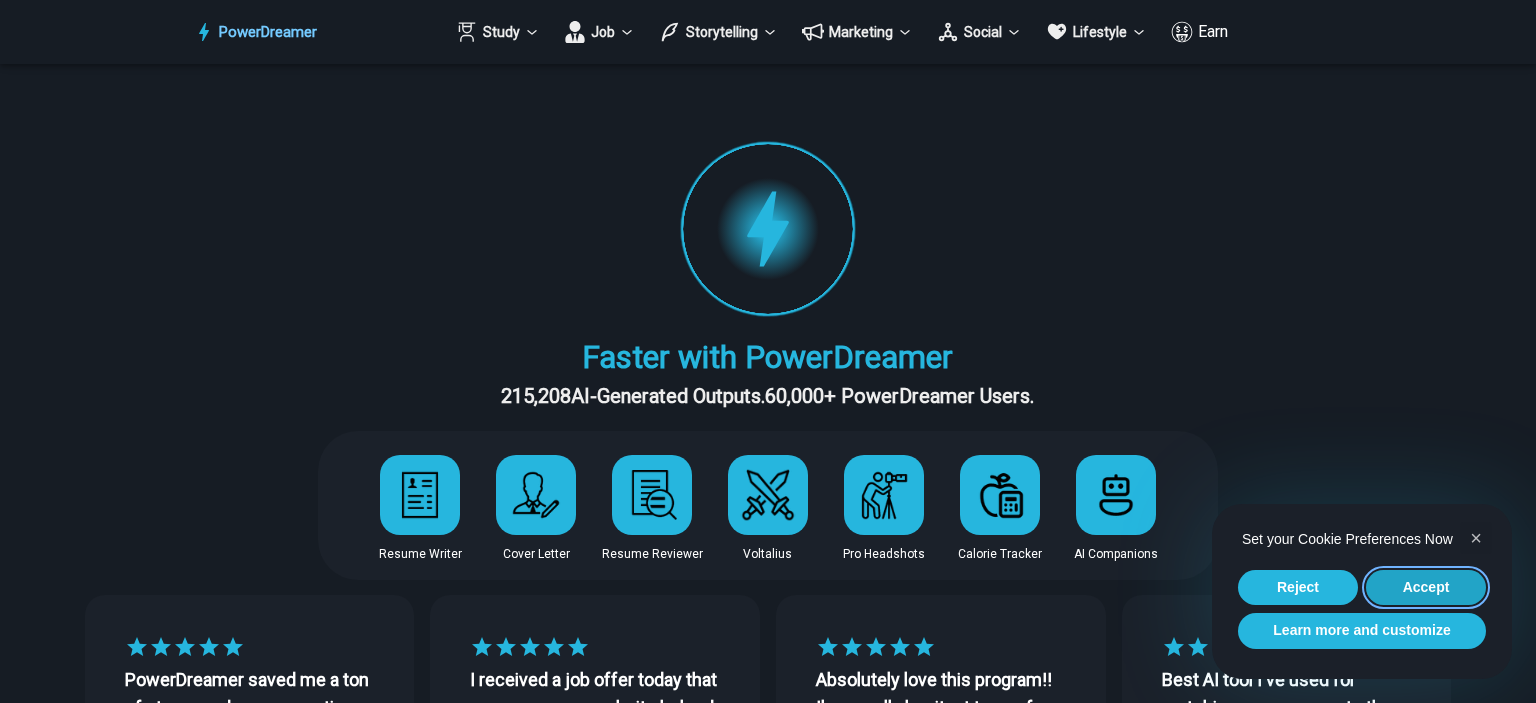 click on "Accept" at bounding box center (1426, 588) 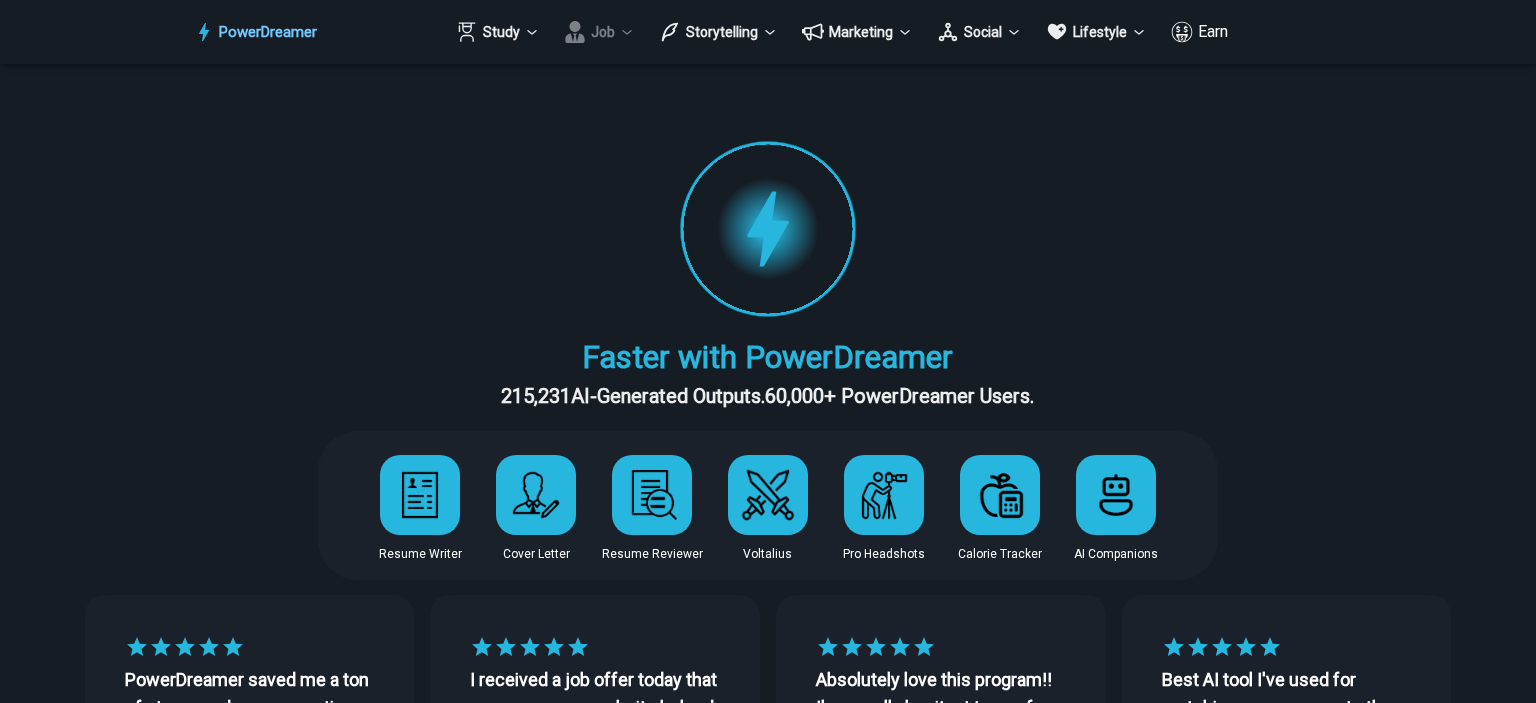 click on "Job" at bounding box center (599, 32) 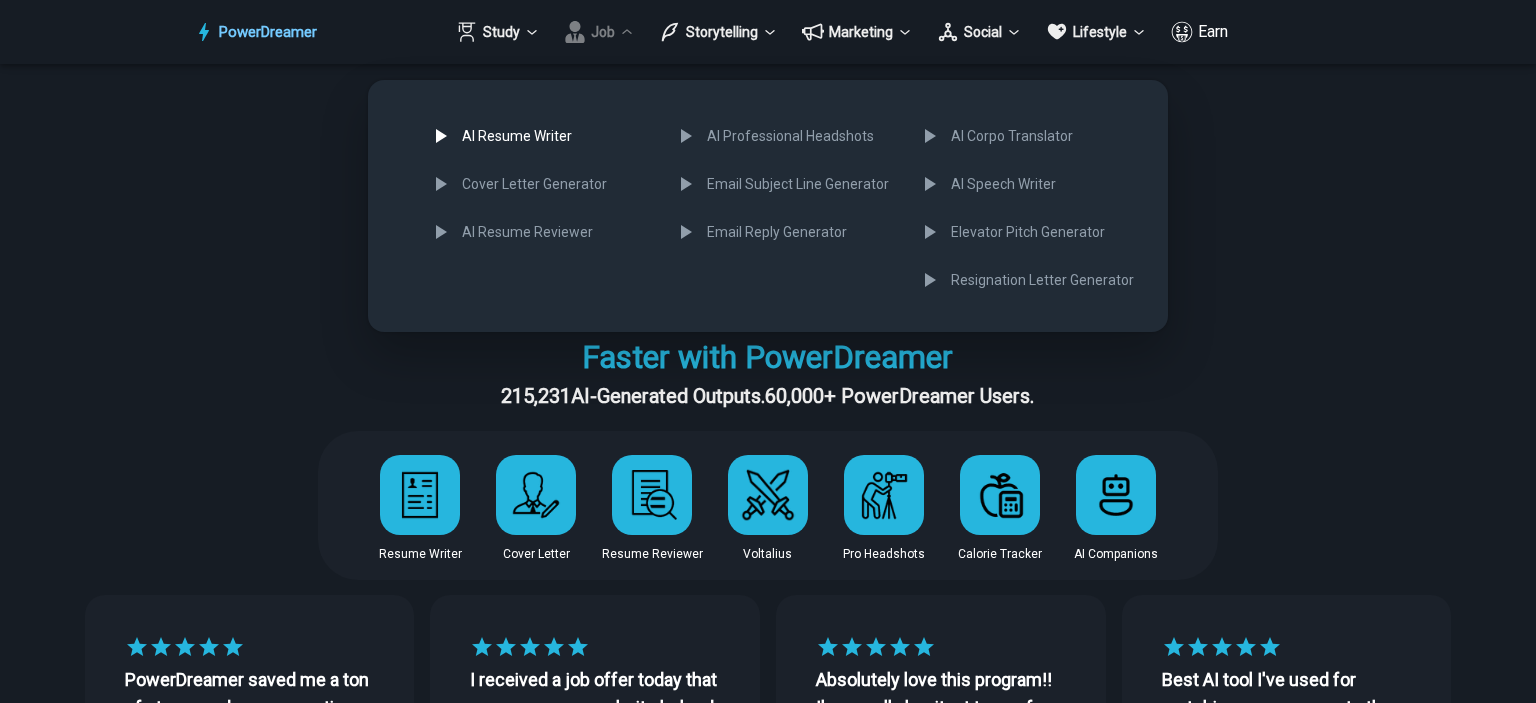 click on "AI Resume Writer" at bounding box center (538, 136) 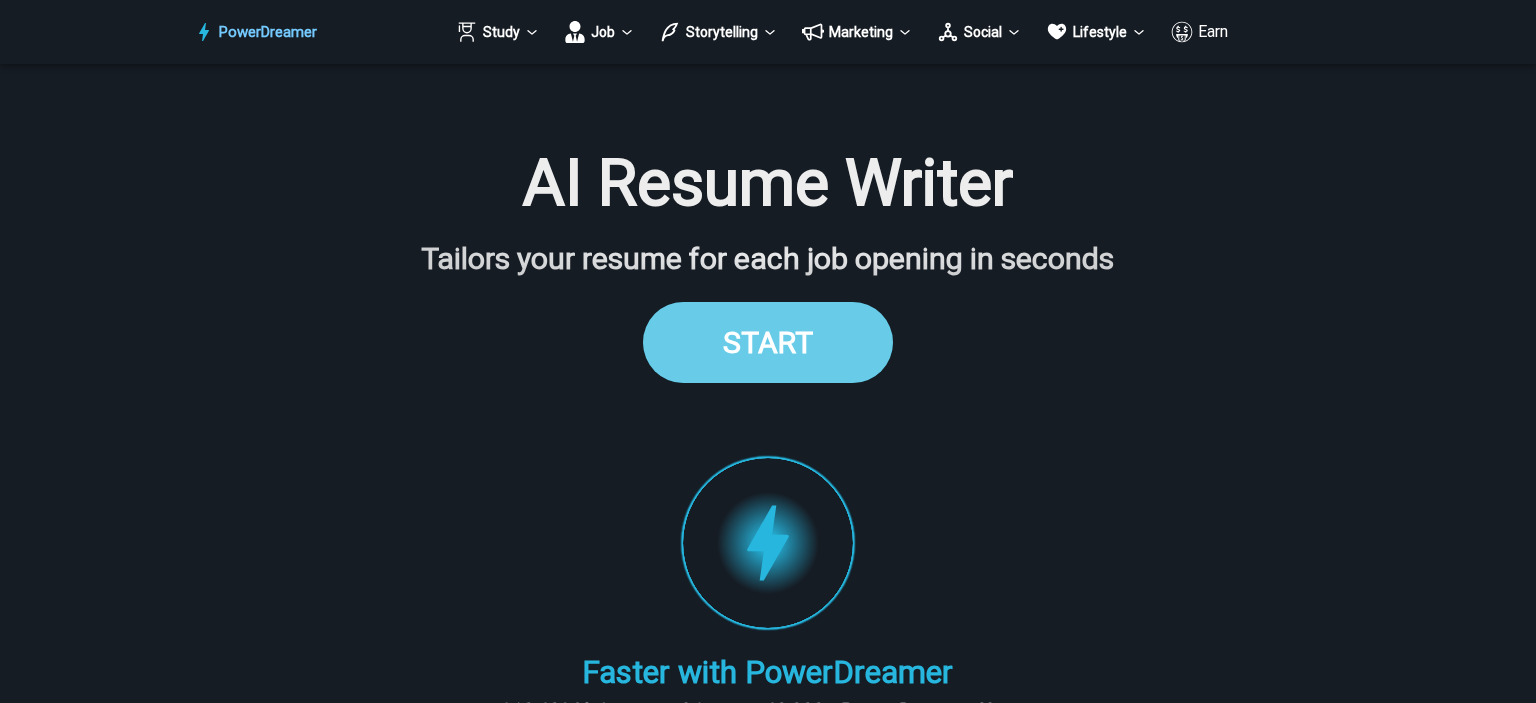 click on "START" at bounding box center (768, 342) 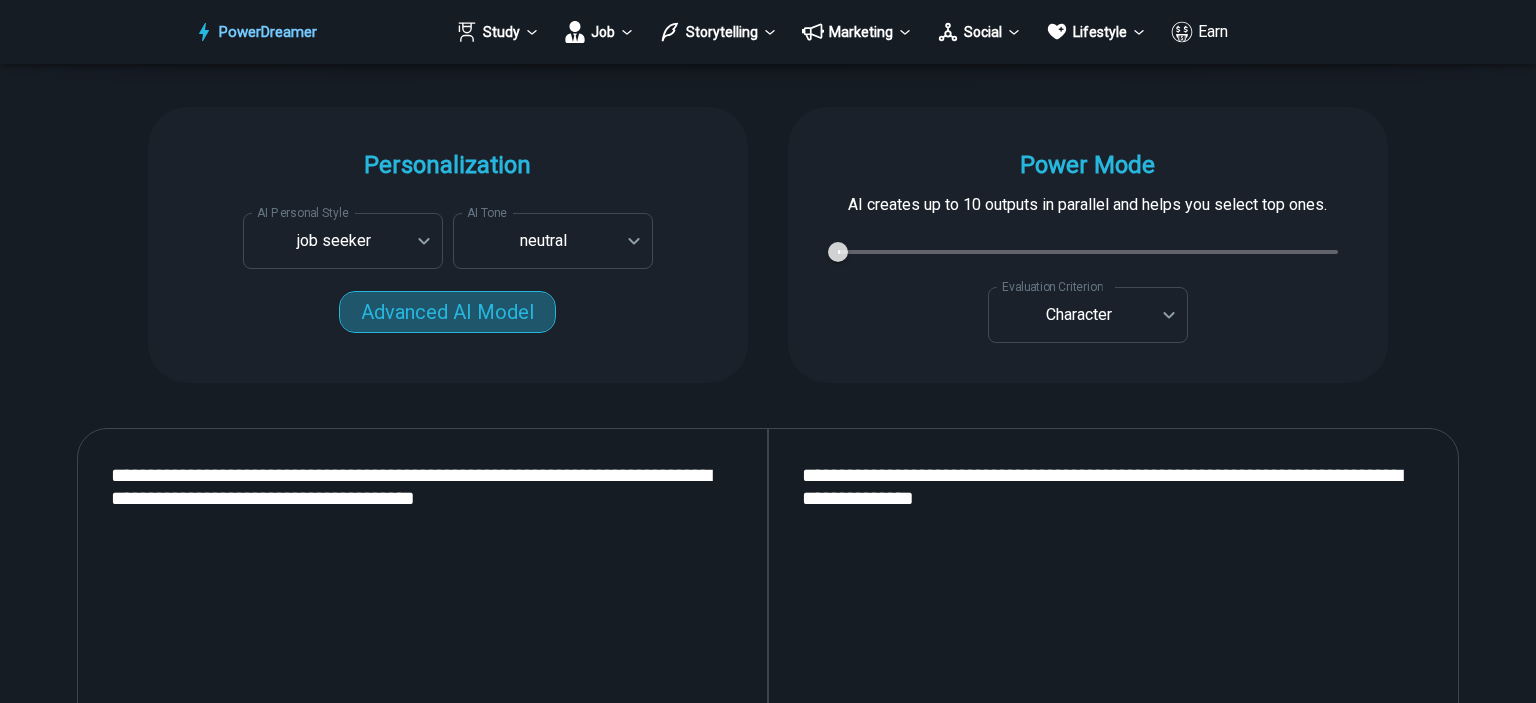 click on "Advanced AI Model" at bounding box center [447, 312] 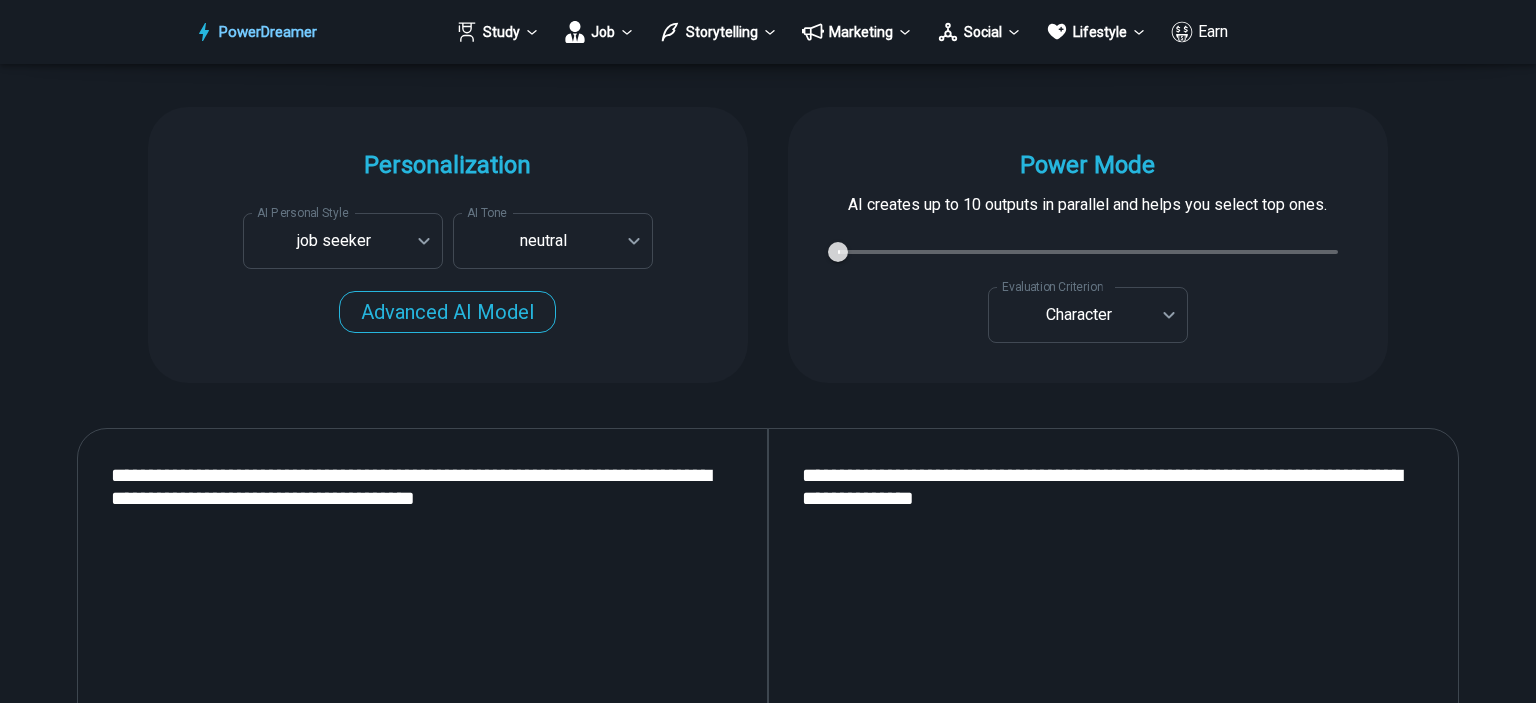 click on "**********" at bounding box center (422, 694) 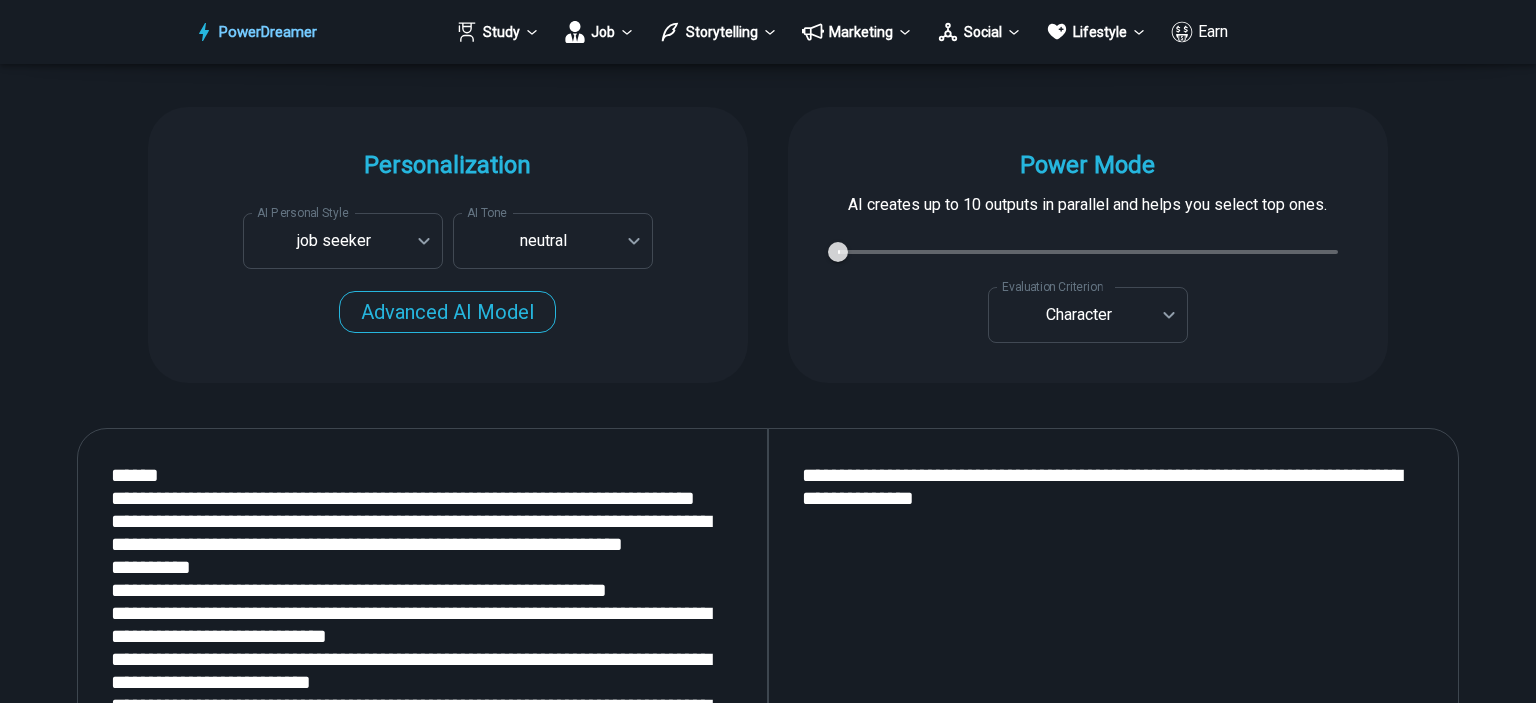 scroll, scrollTop: 831, scrollLeft: 0, axis: vertical 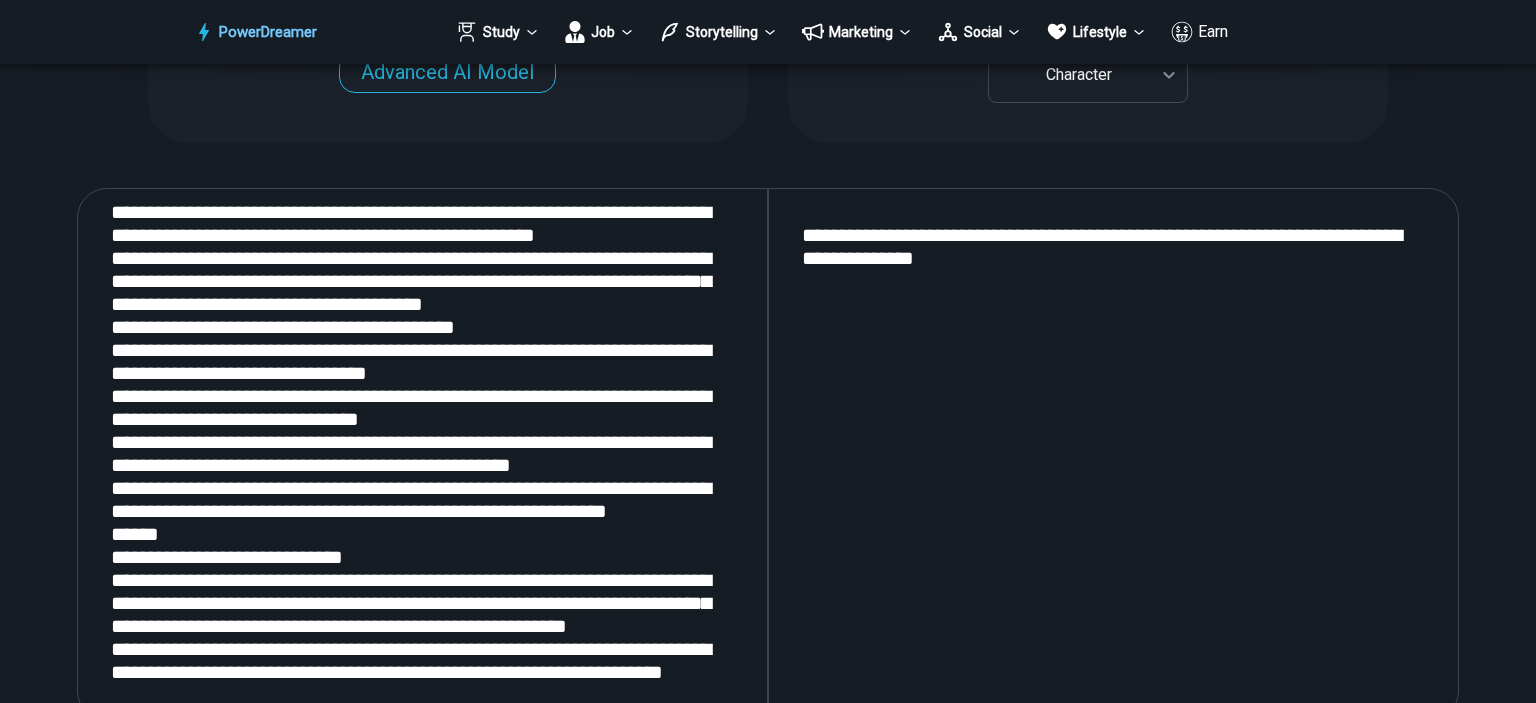 type on "**********" 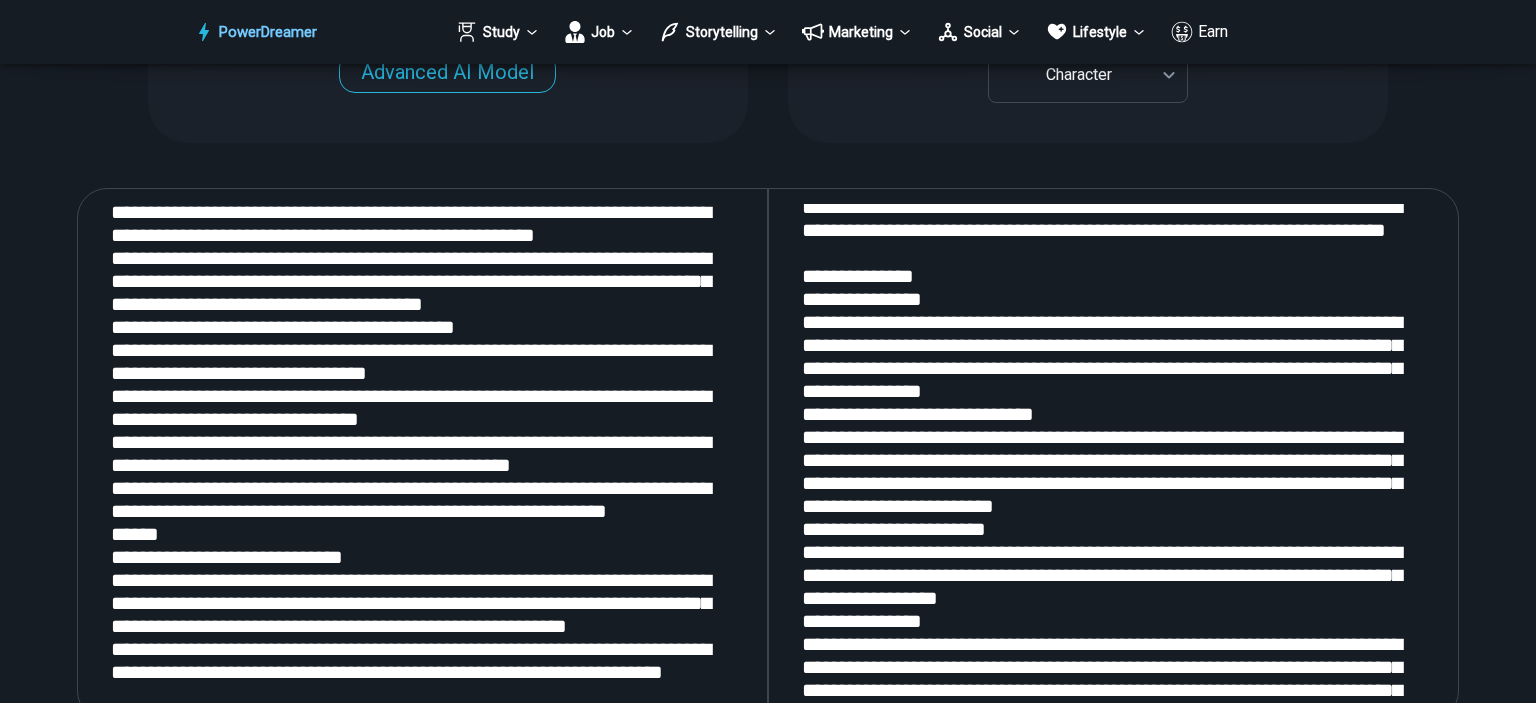 scroll, scrollTop: 1859, scrollLeft: 0, axis: vertical 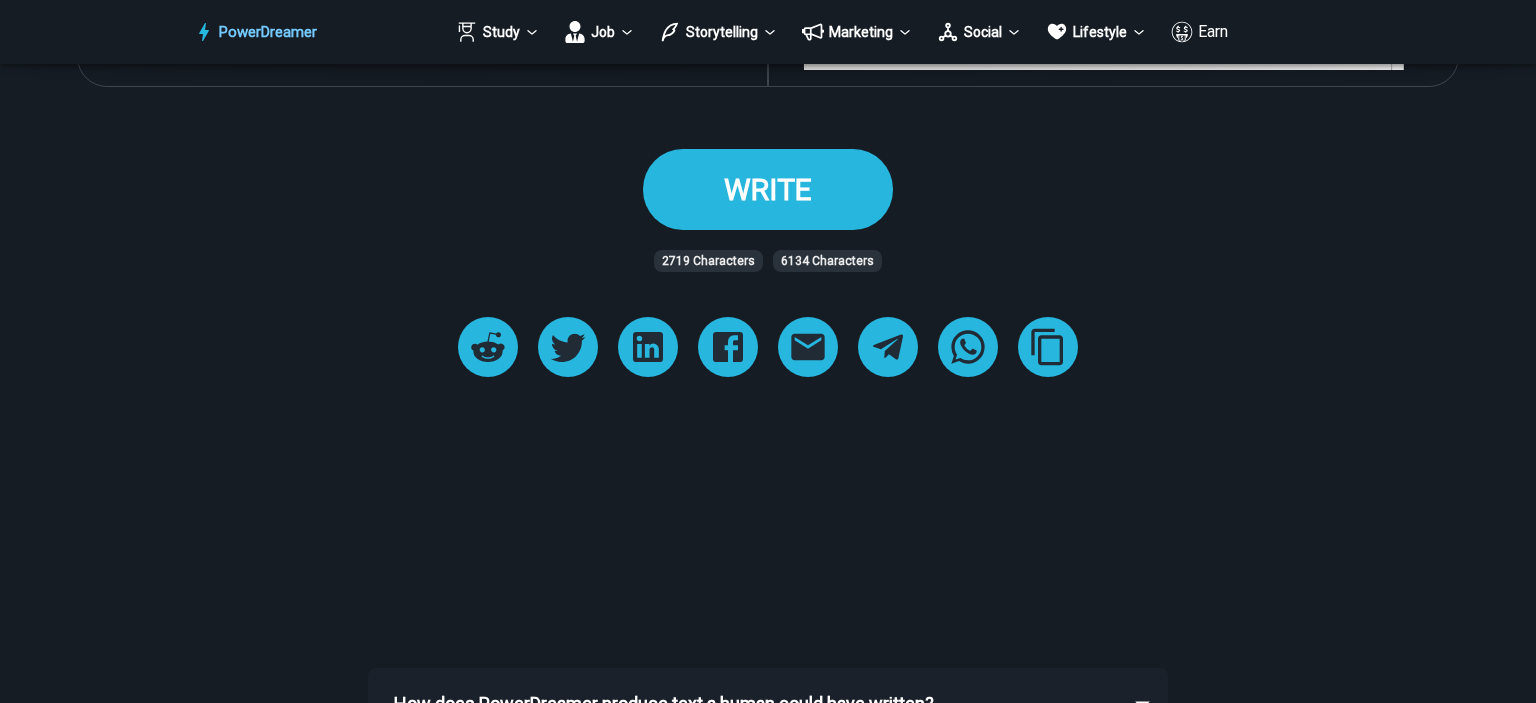type on "**********" 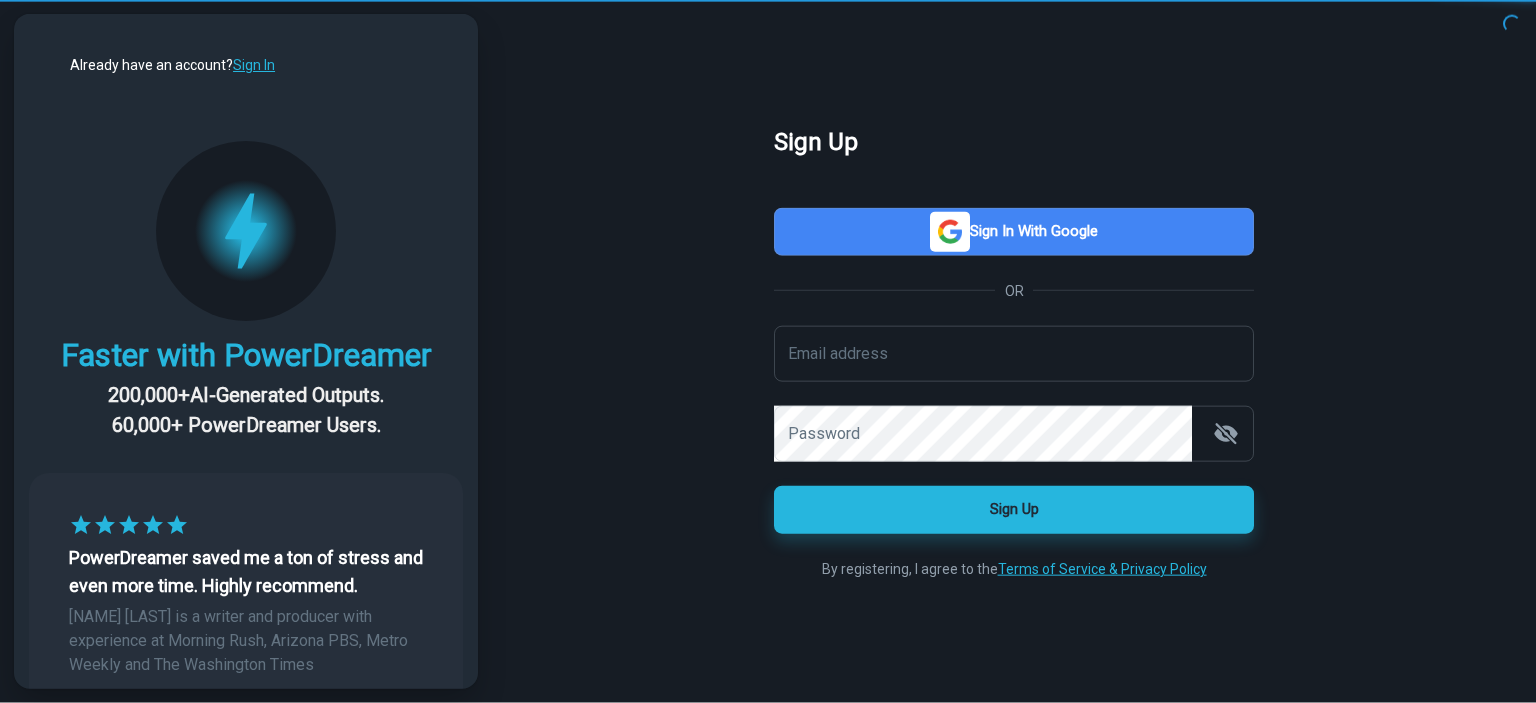 scroll, scrollTop: 0, scrollLeft: 0, axis: both 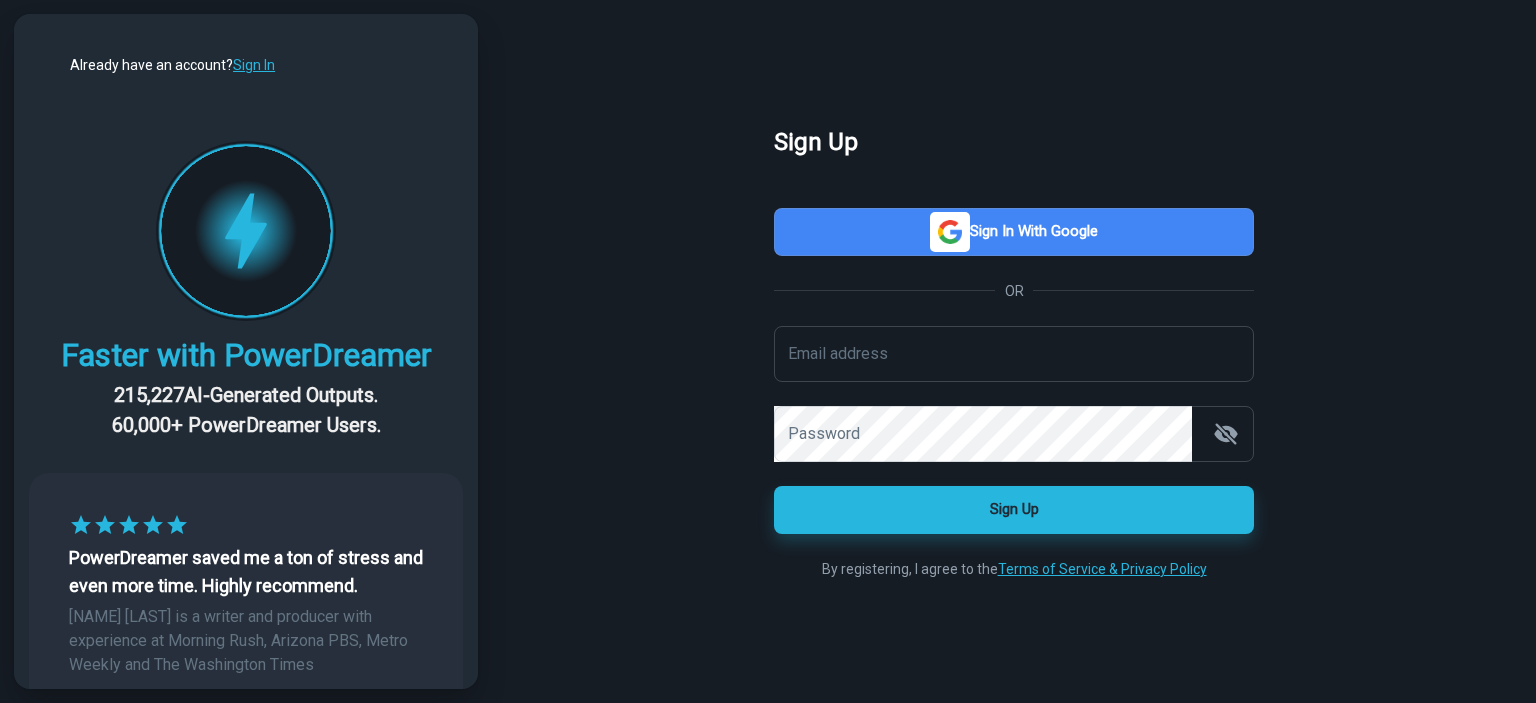 click on "Sign in with Google" at bounding box center [1014, 232] 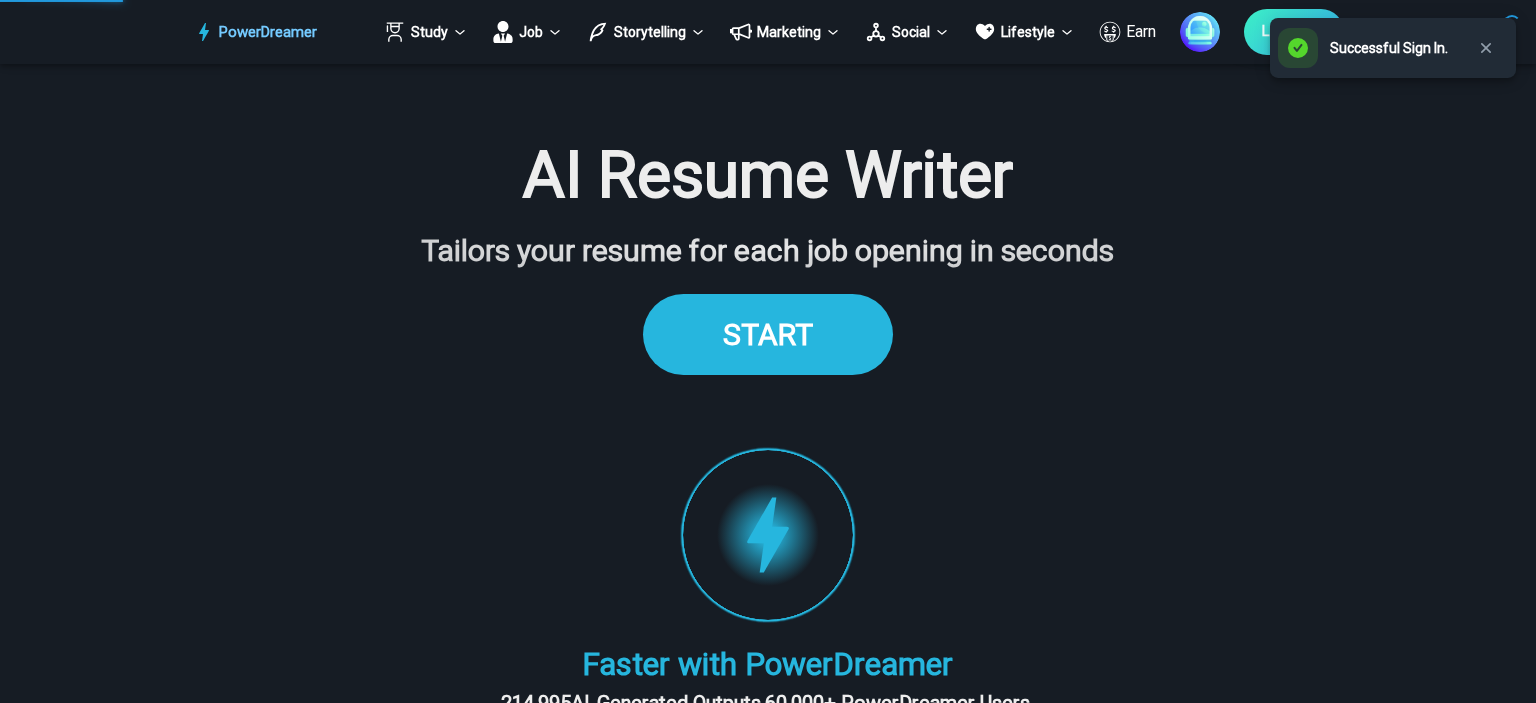 scroll, scrollTop: 105, scrollLeft: 0, axis: vertical 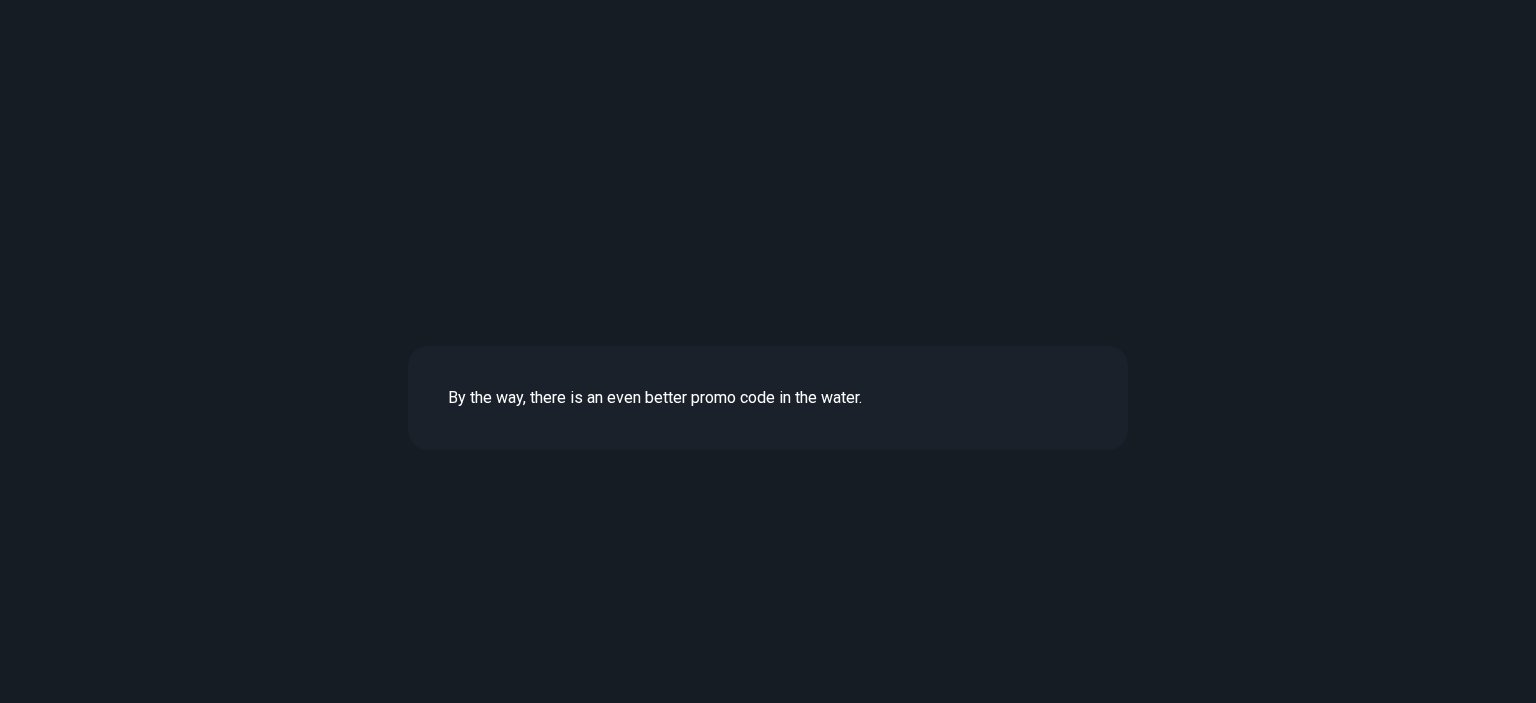 click on "EASTEREGG" at bounding box center (768, 813) 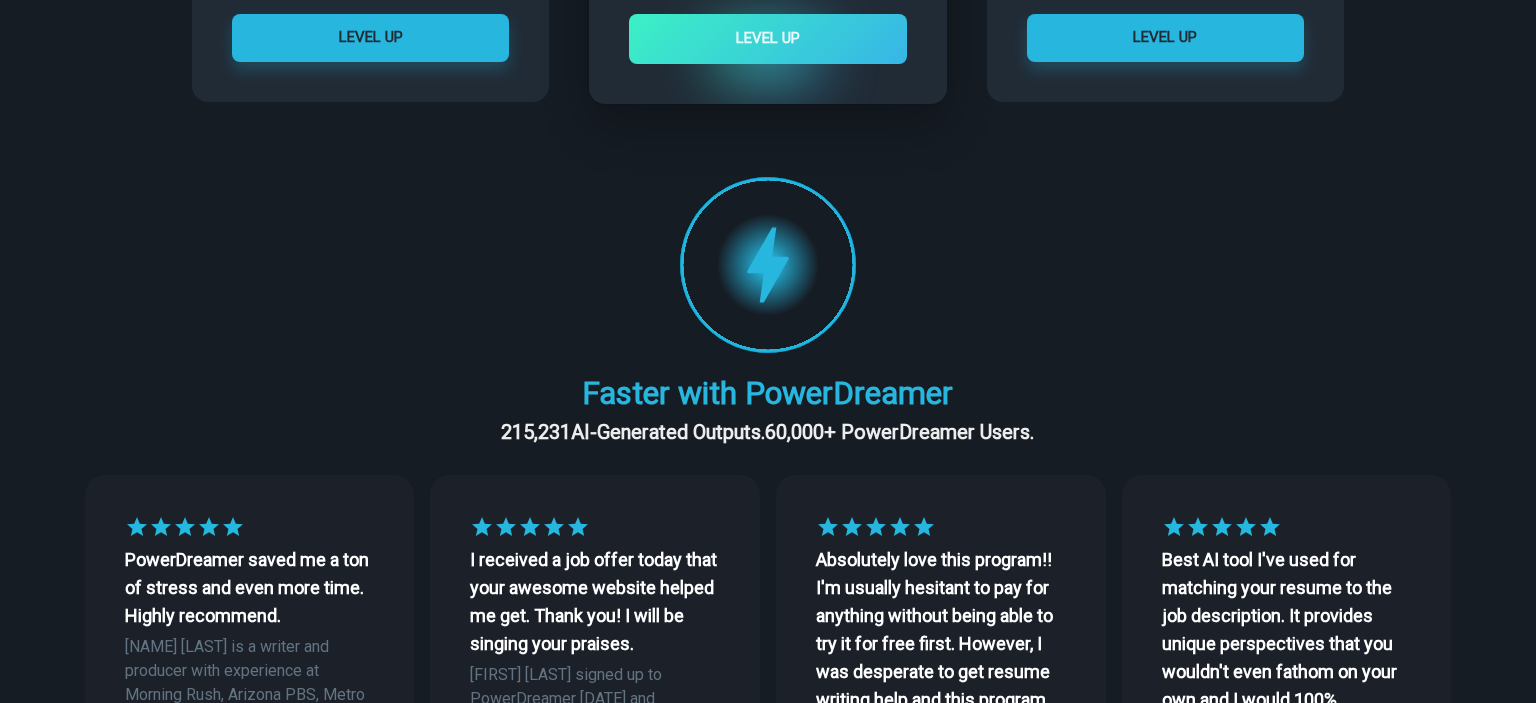 scroll, scrollTop: 712, scrollLeft: 0, axis: vertical 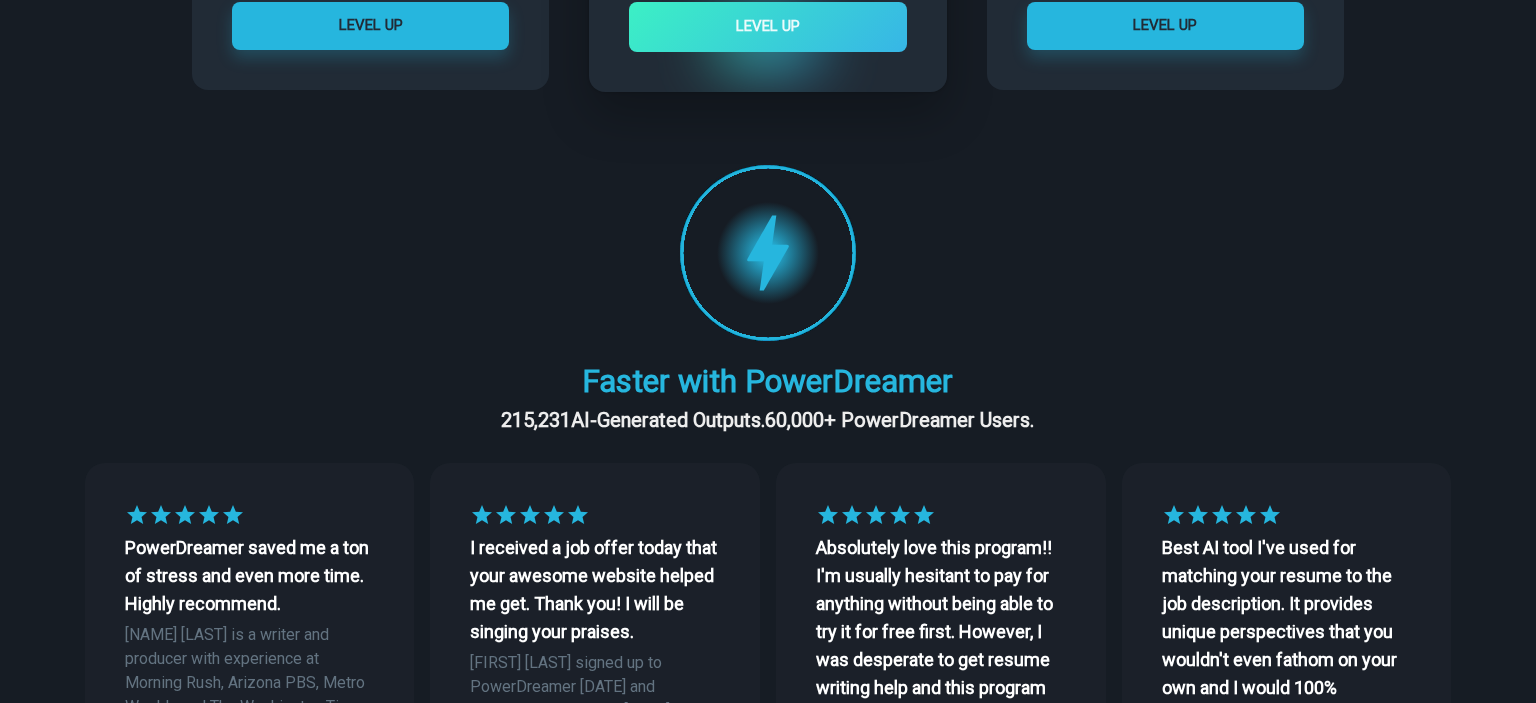 click at bounding box center [768, 253] 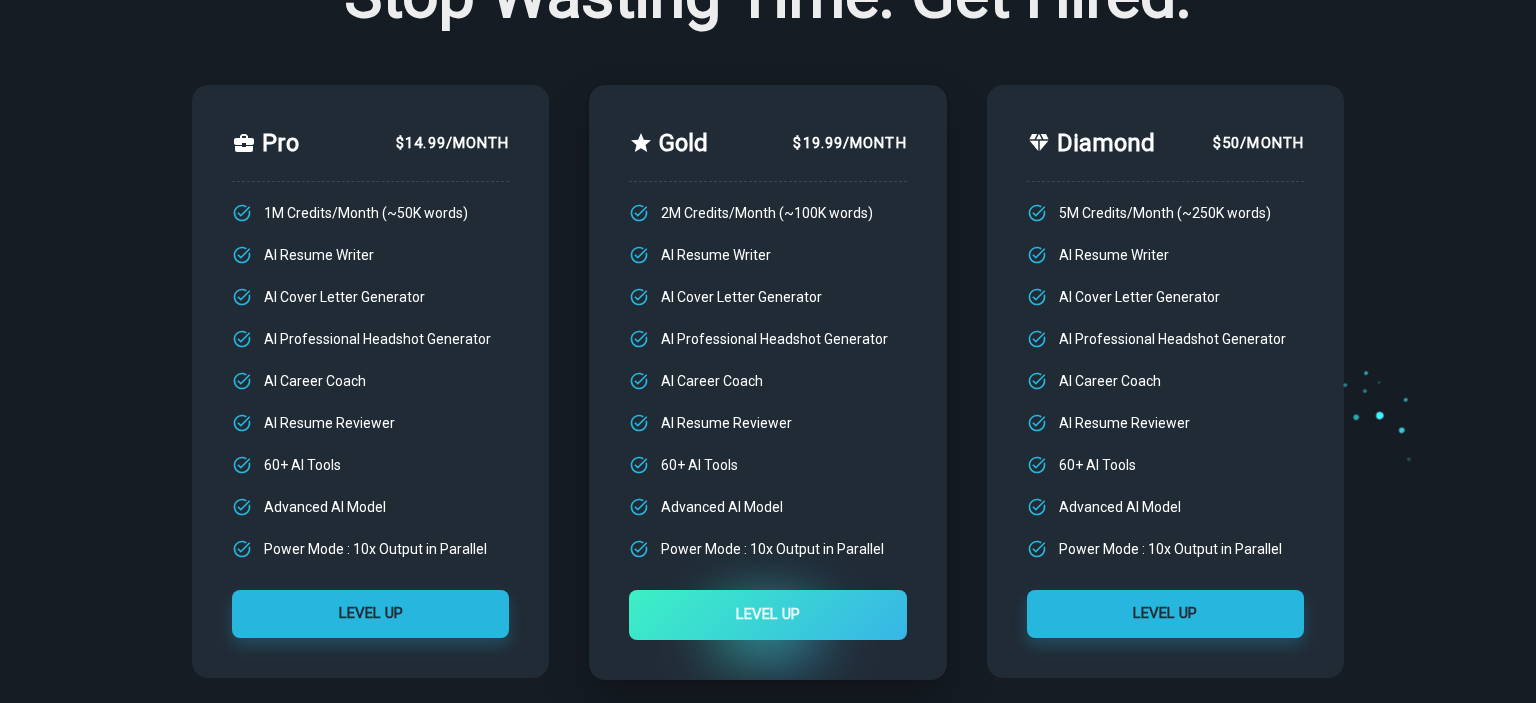 scroll, scrollTop: 0, scrollLeft: 0, axis: both 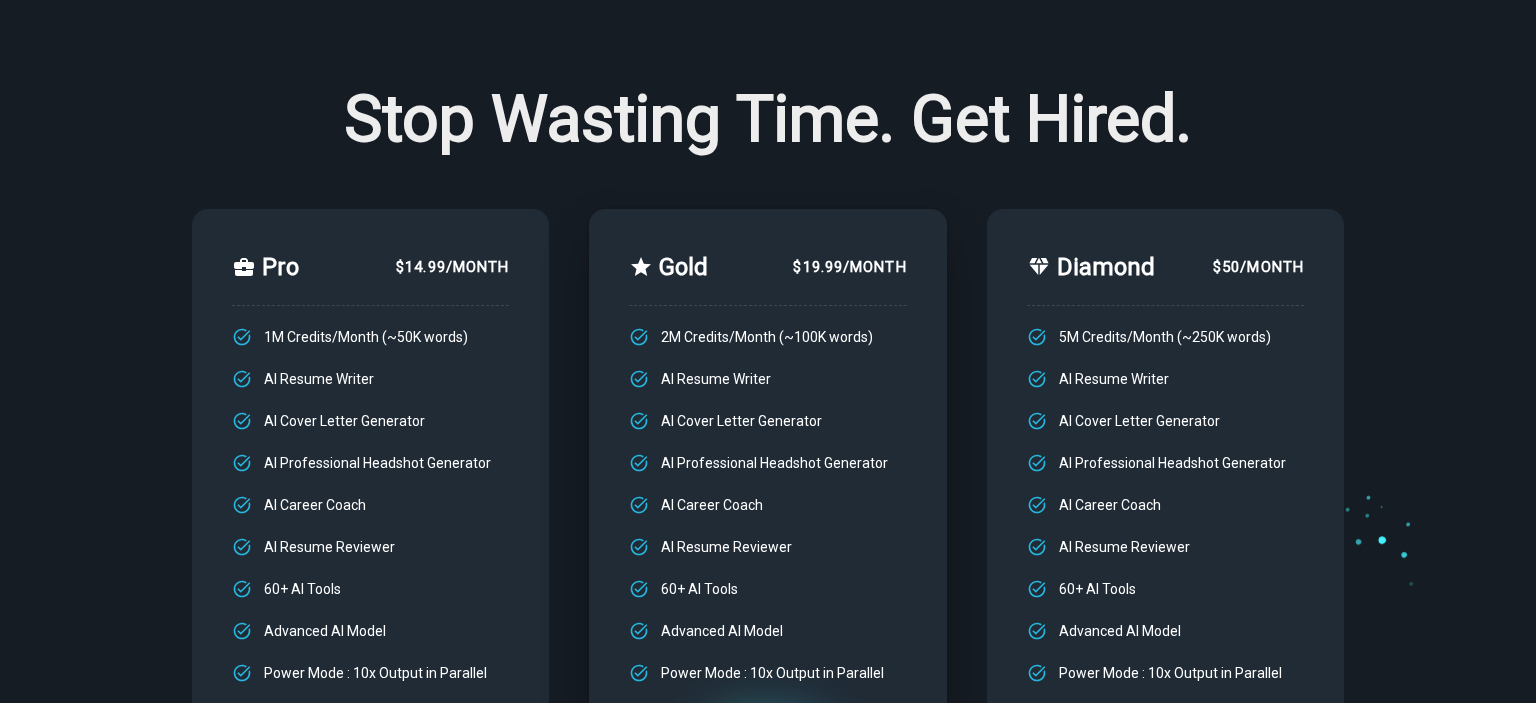 click on "Pro $14.99/month" at bounding box center [370, 267] 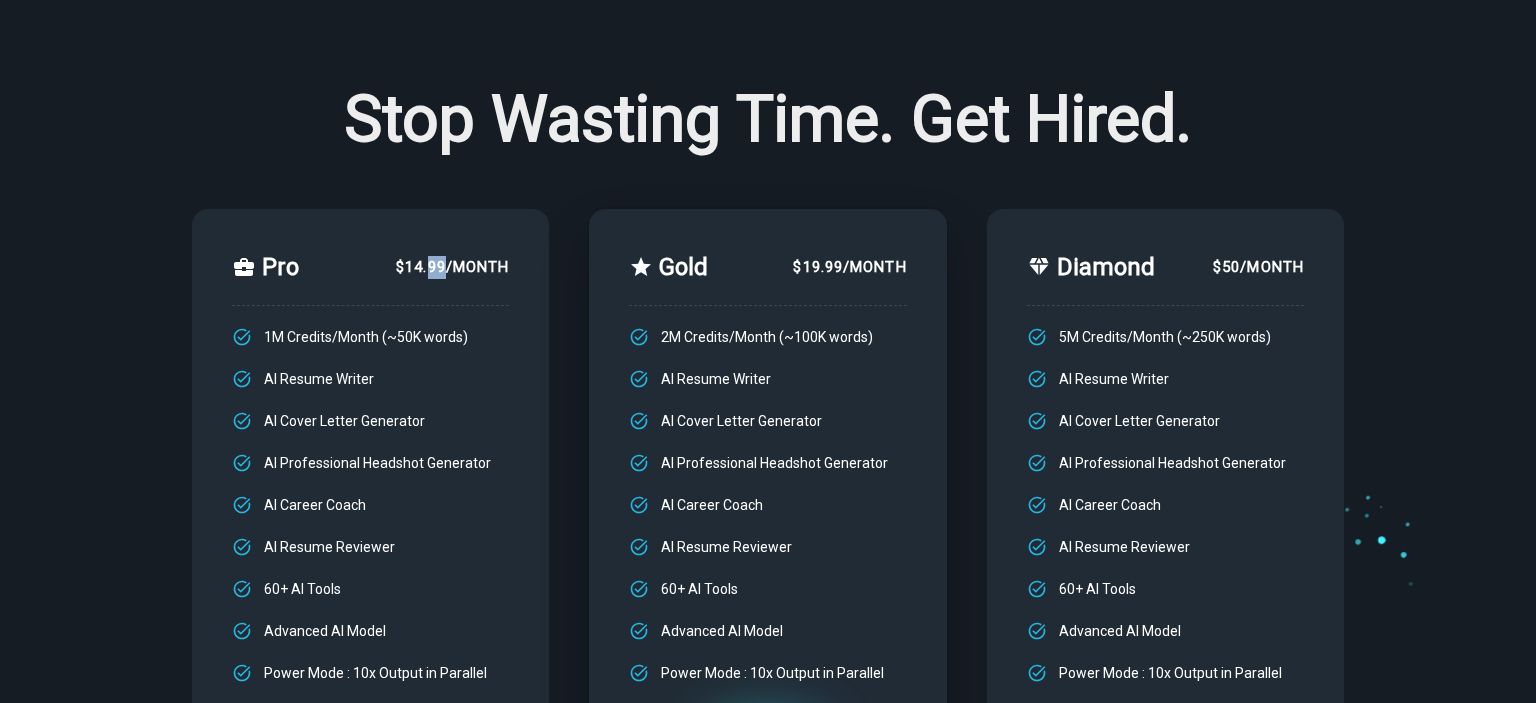click on "Pro $14.99/month" at bounding box center [370, 267] 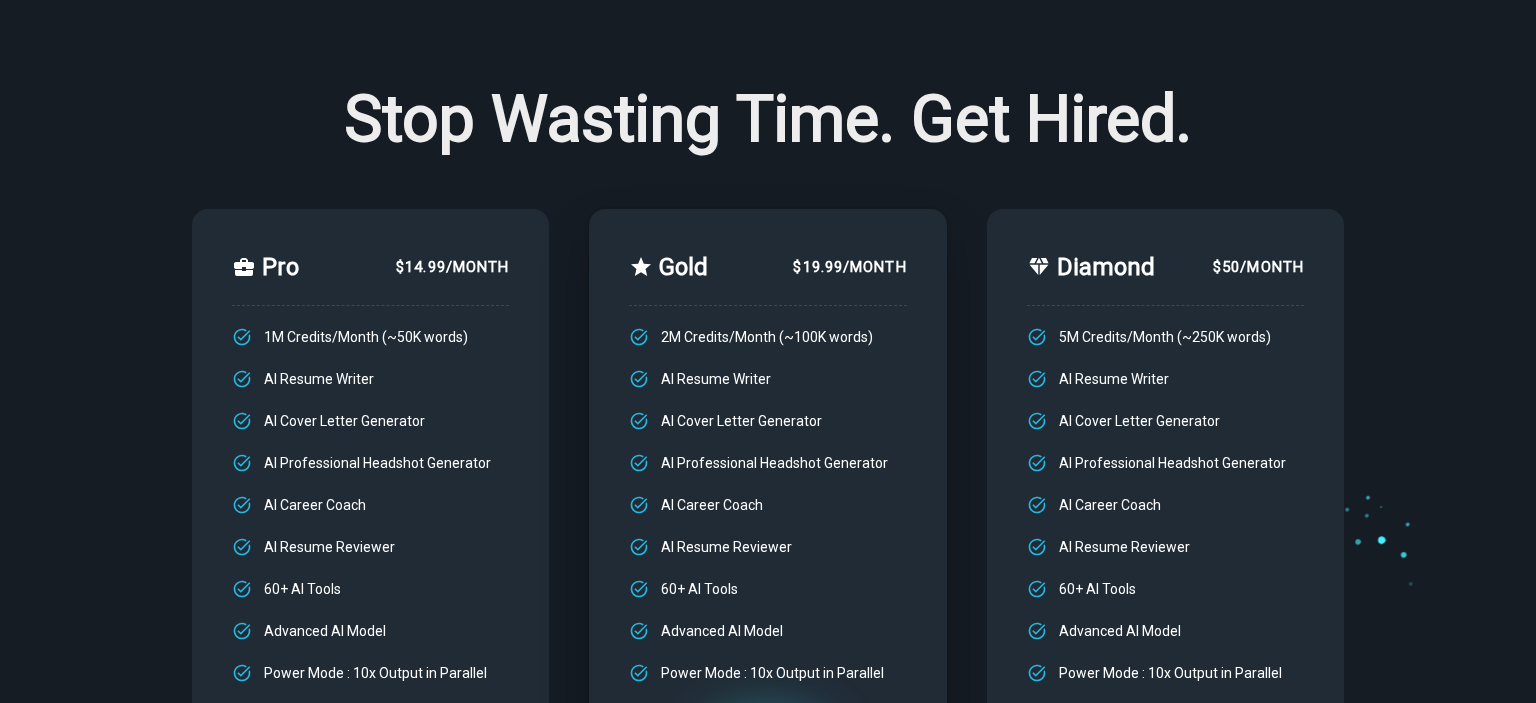 click on "Pro $14.99/month" at bounding box center (370, 267) 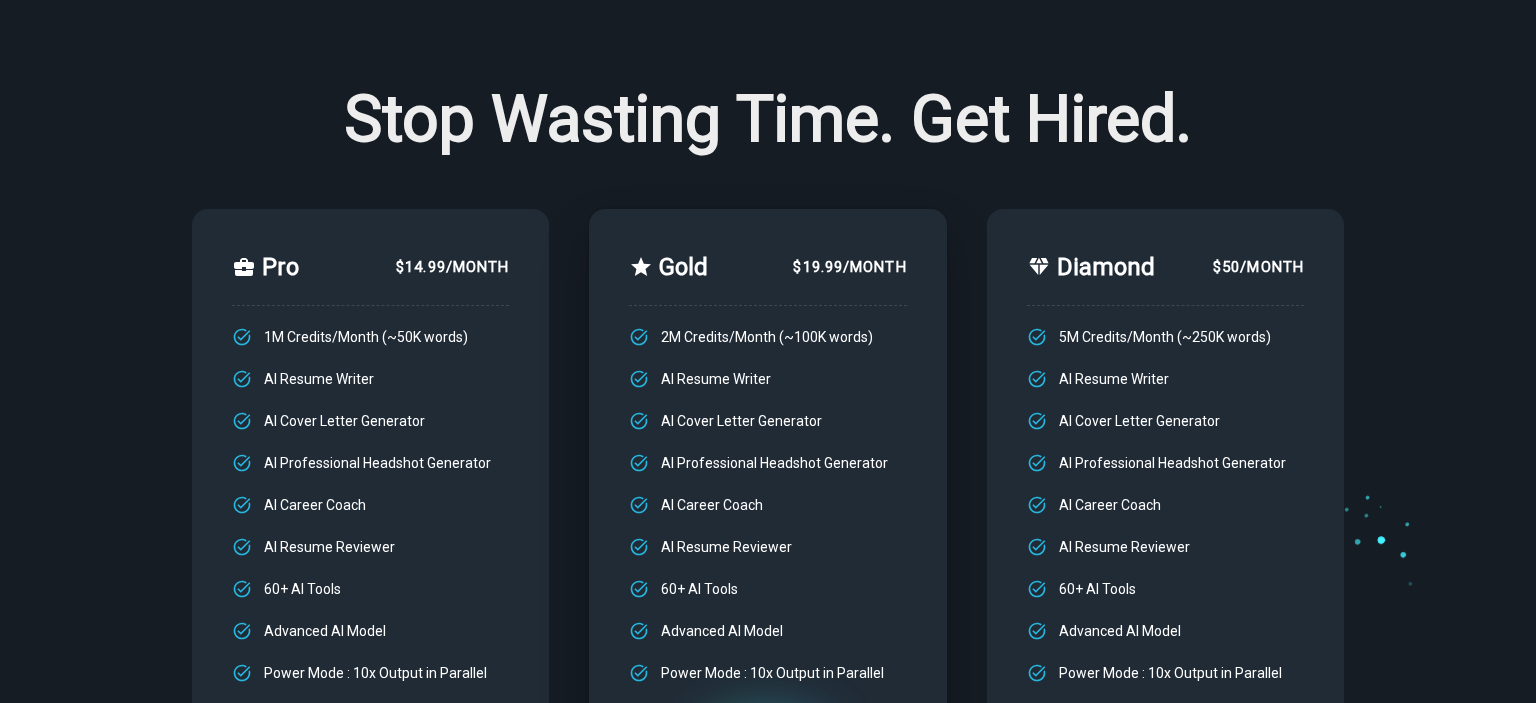 click on "Pro $14.99/month 1M Credits/Month (~50K words) AI Resume Writer AI Cover Letter Generator AI Professional Headshot Generator AI Career Coach AI Resume Reviewer 60+ AI Tools Advanced AI Model Power Mode : 10x Output in Parallel LEVEL UP" at bounding box center [370, 505] 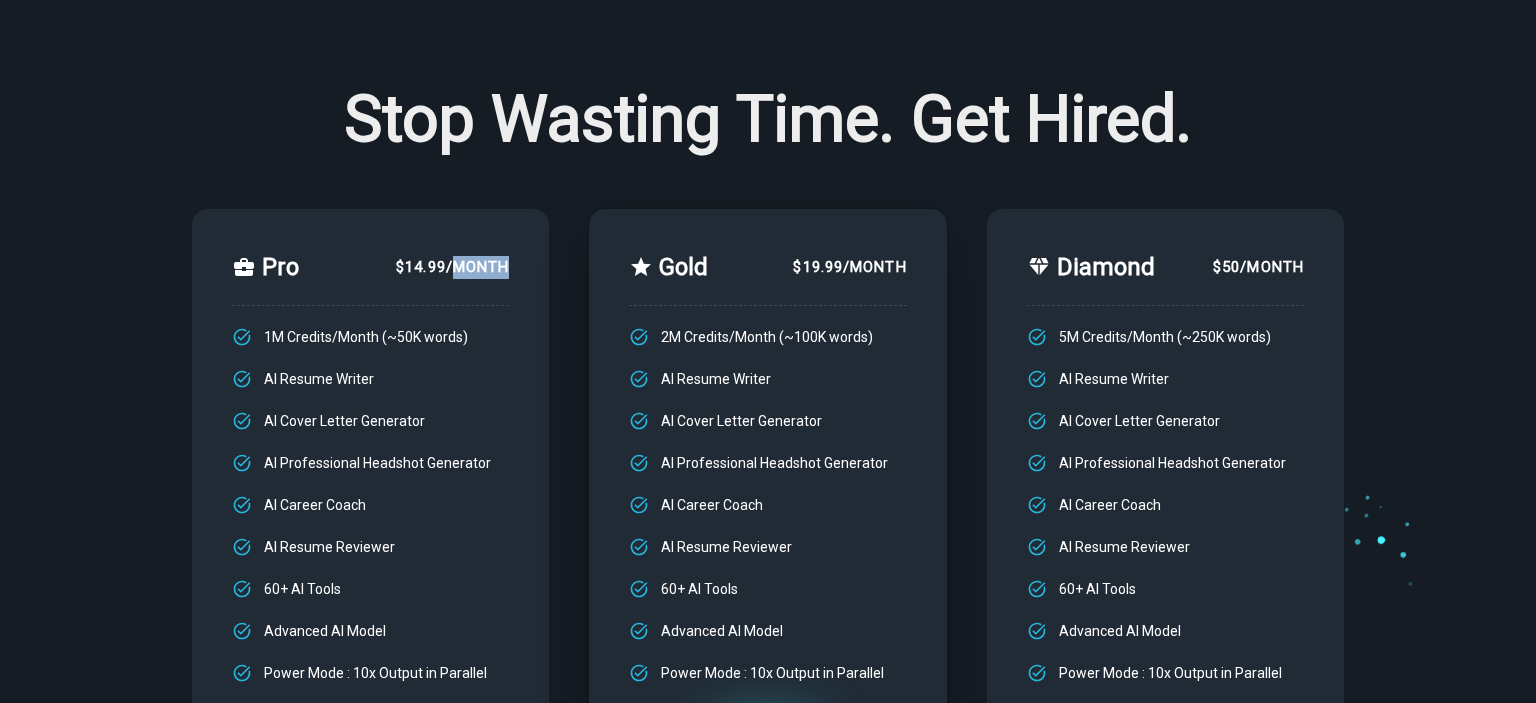 click on "Pro $14.99/month 1M Credits/Month (~50K words) AI Resume Writer AI Cover Letter Generator AI Professional Headshot Generator AI Career Coach AI Resume Reviewer 60+ AI Tools Advanced AI Model Power Mode : 10x Output in Parallel LEVEL UP" at bounding box center [370, 505] 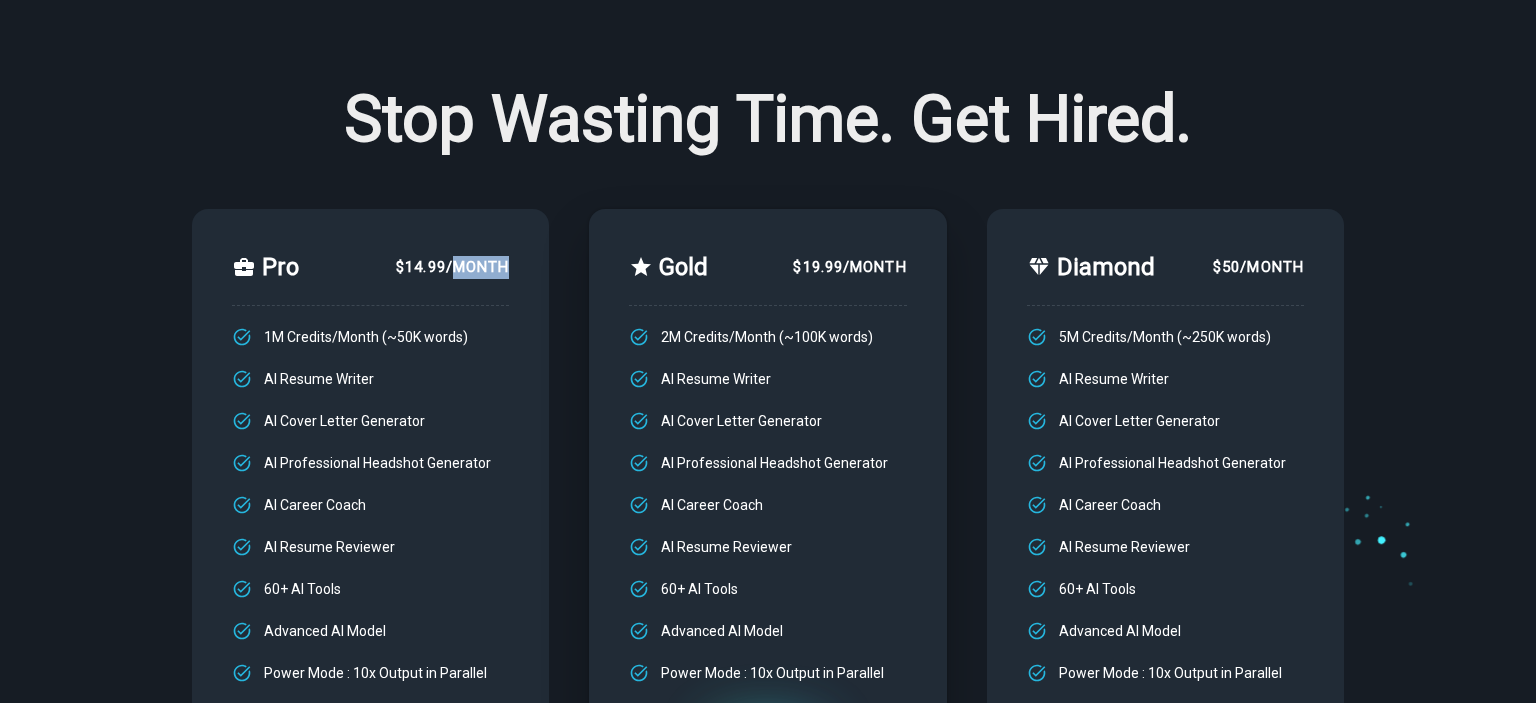 click on "$14.99/month" at bounding box center (452, 267) 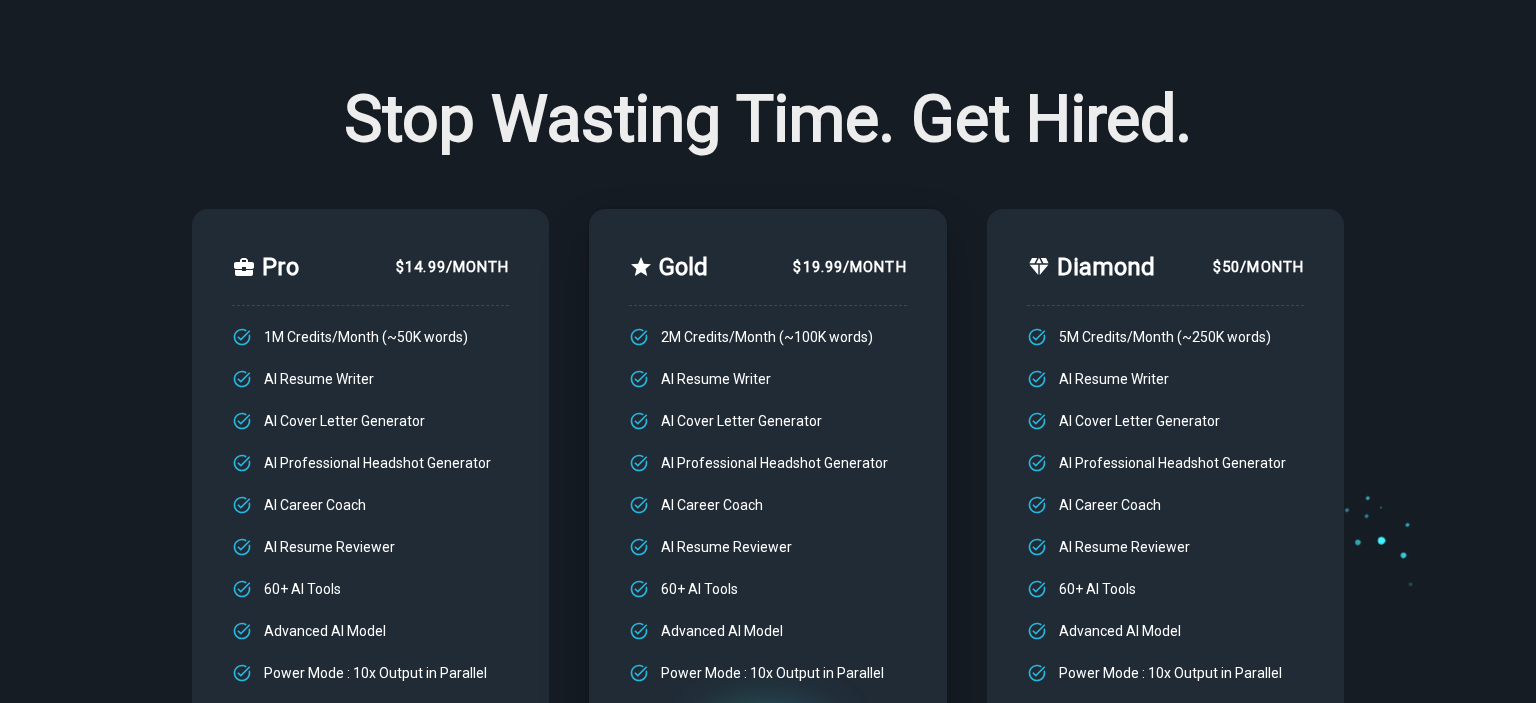 click on "Stop Wasting Time. Get Hired." at bounding box center [768, 120] 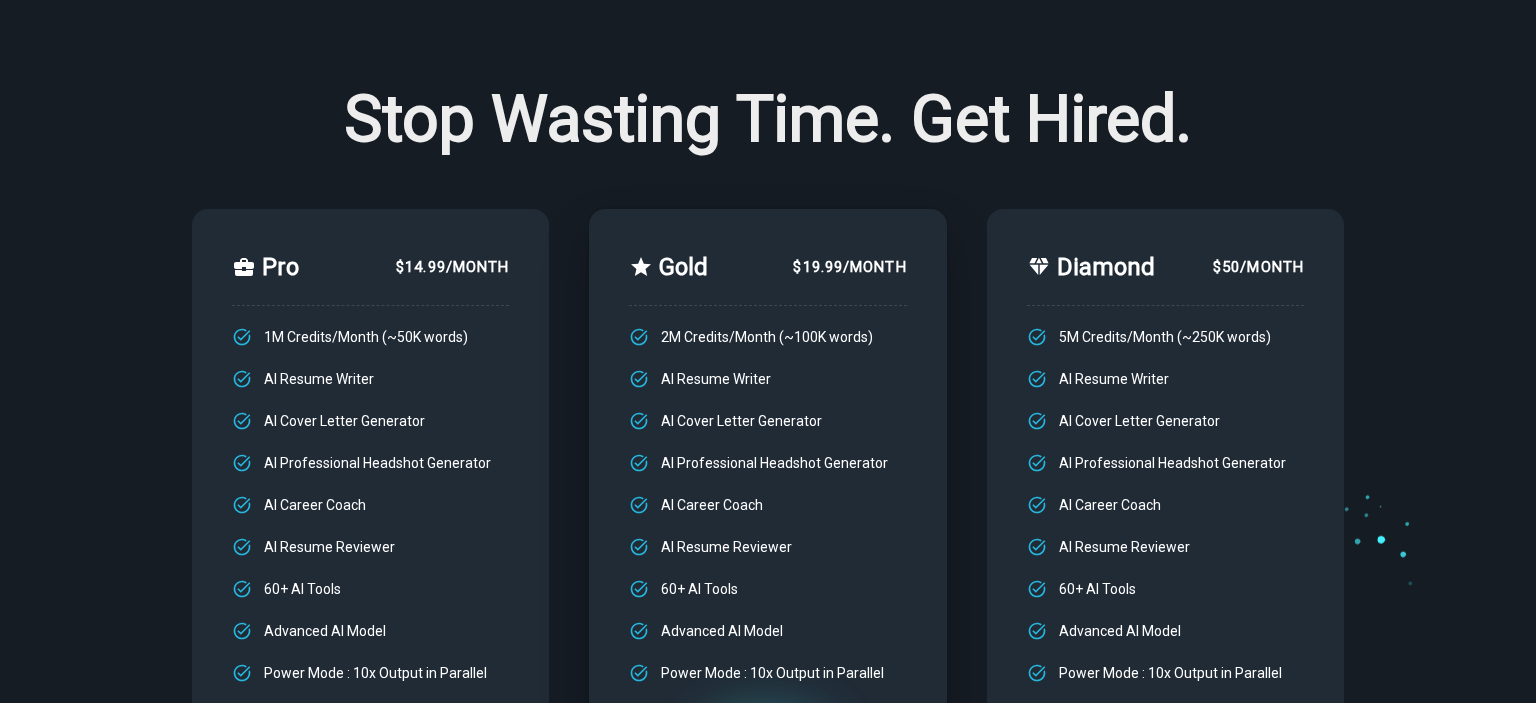 scroll, scrollTop: 422, scrollLeft: 0, axis: vertical 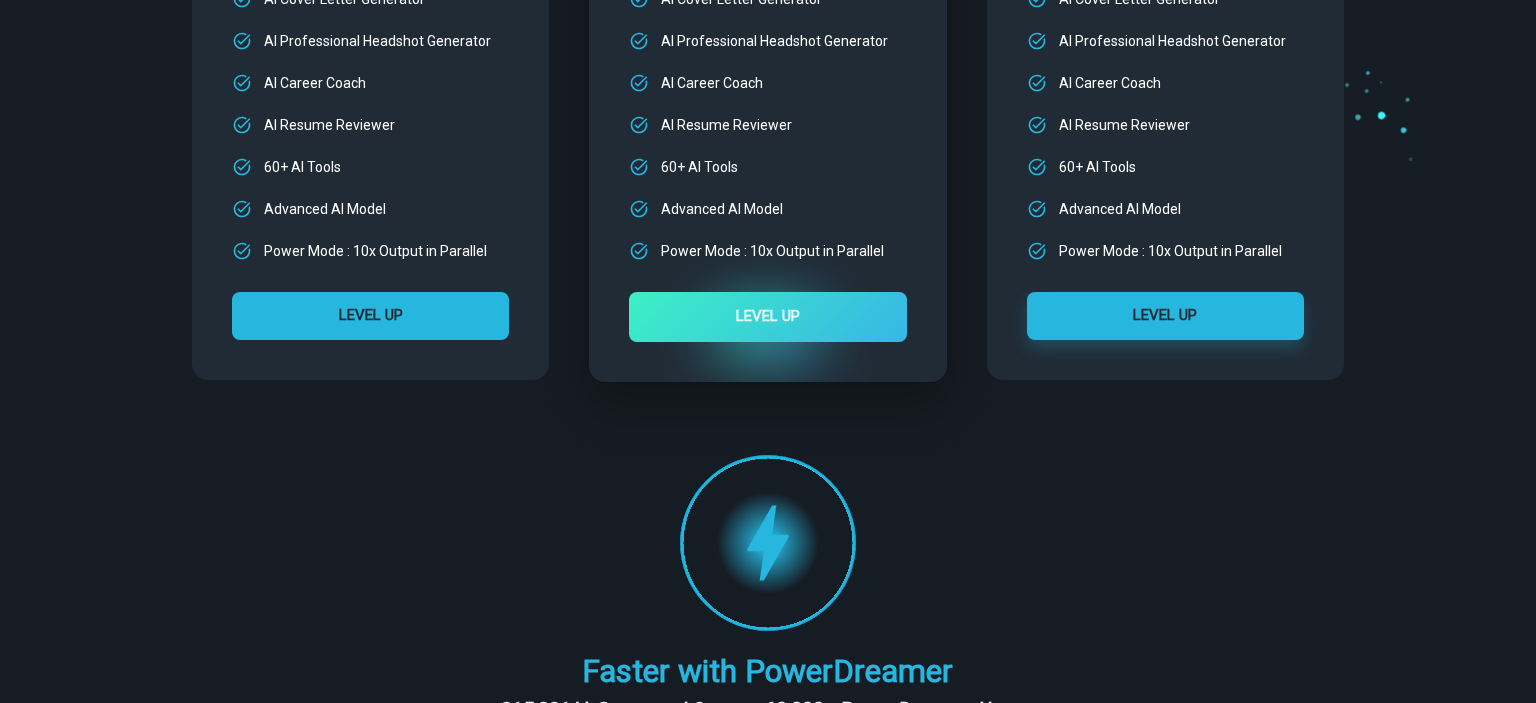 click on "LEVEL UP" at bounding box center [370, 316] 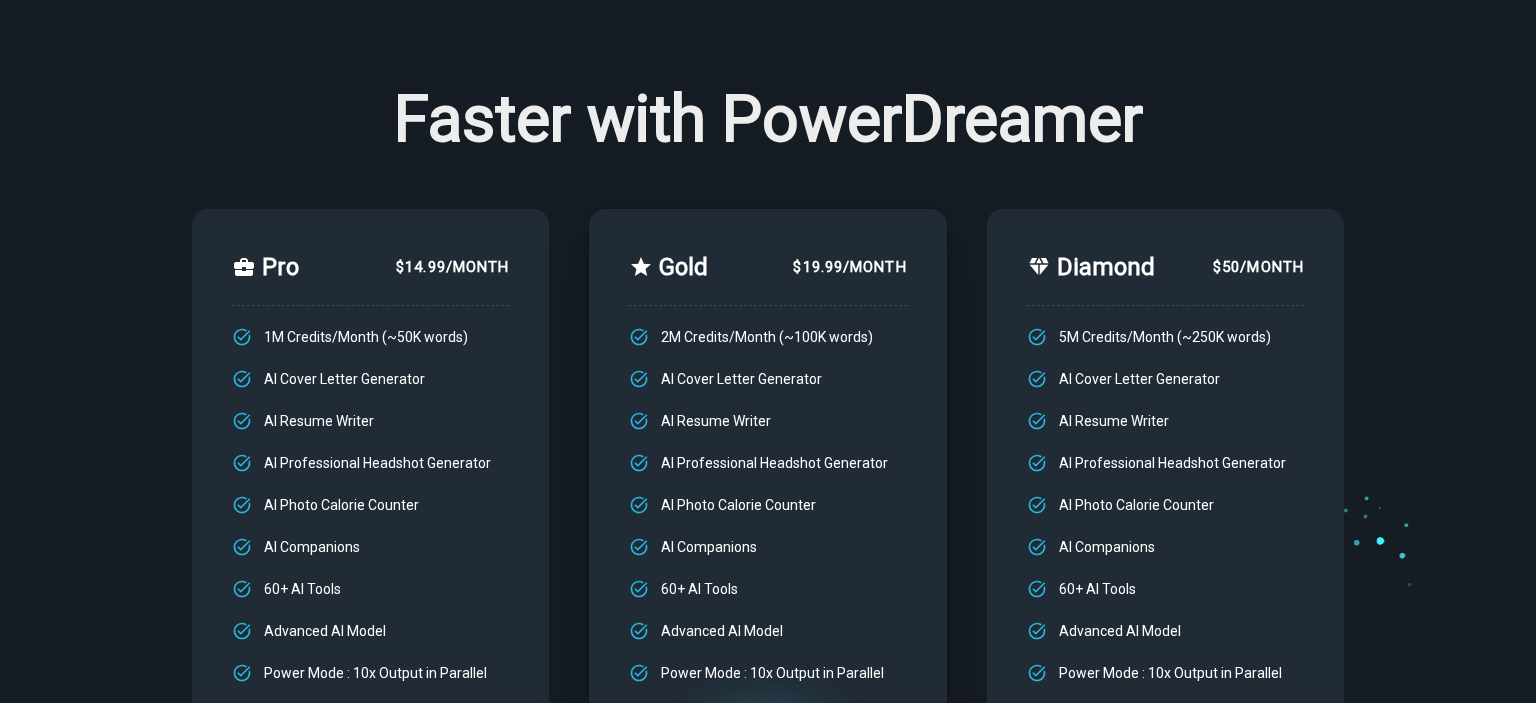 scroll, scrollTop: 0, scrollLeft: 0, axis: both 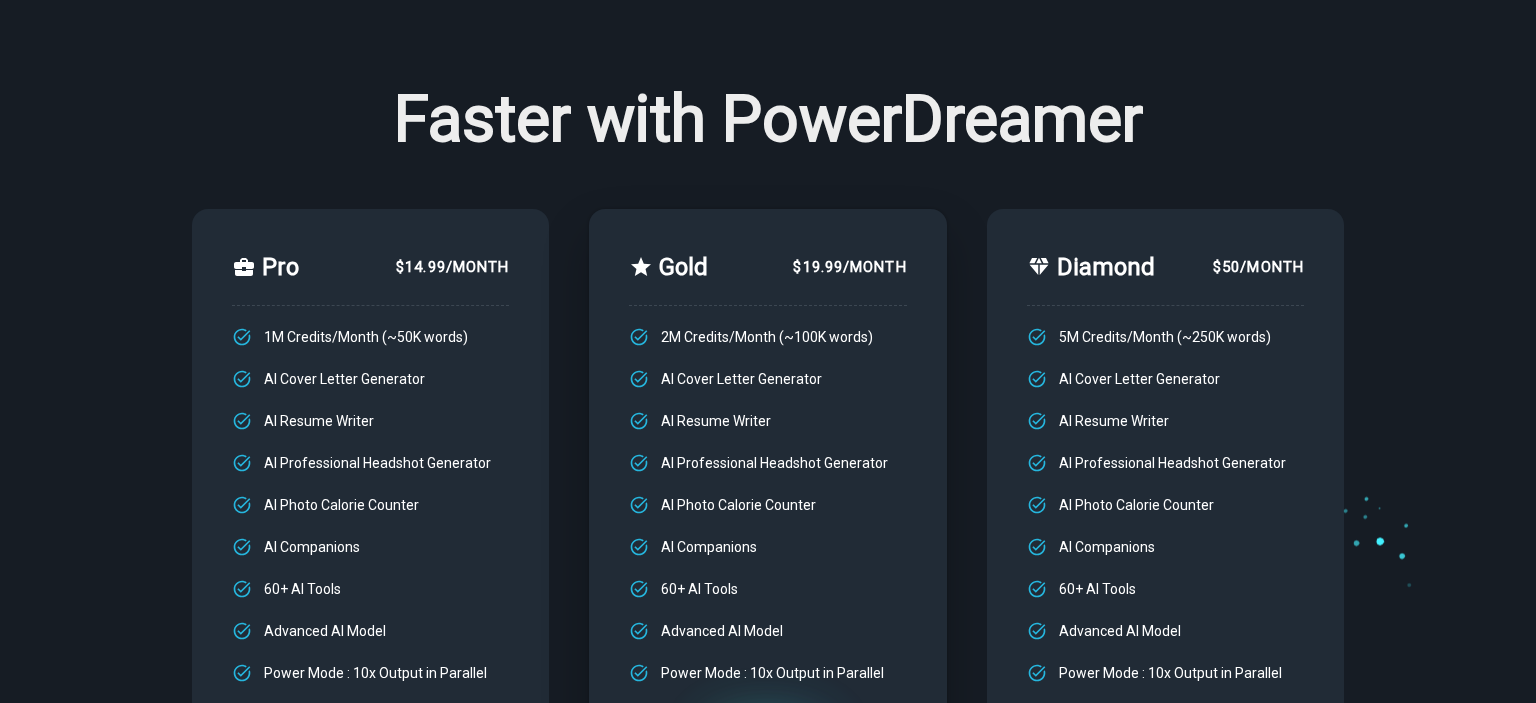 click on "Faster with PowerDreamer" at bounding box center [768, 120] 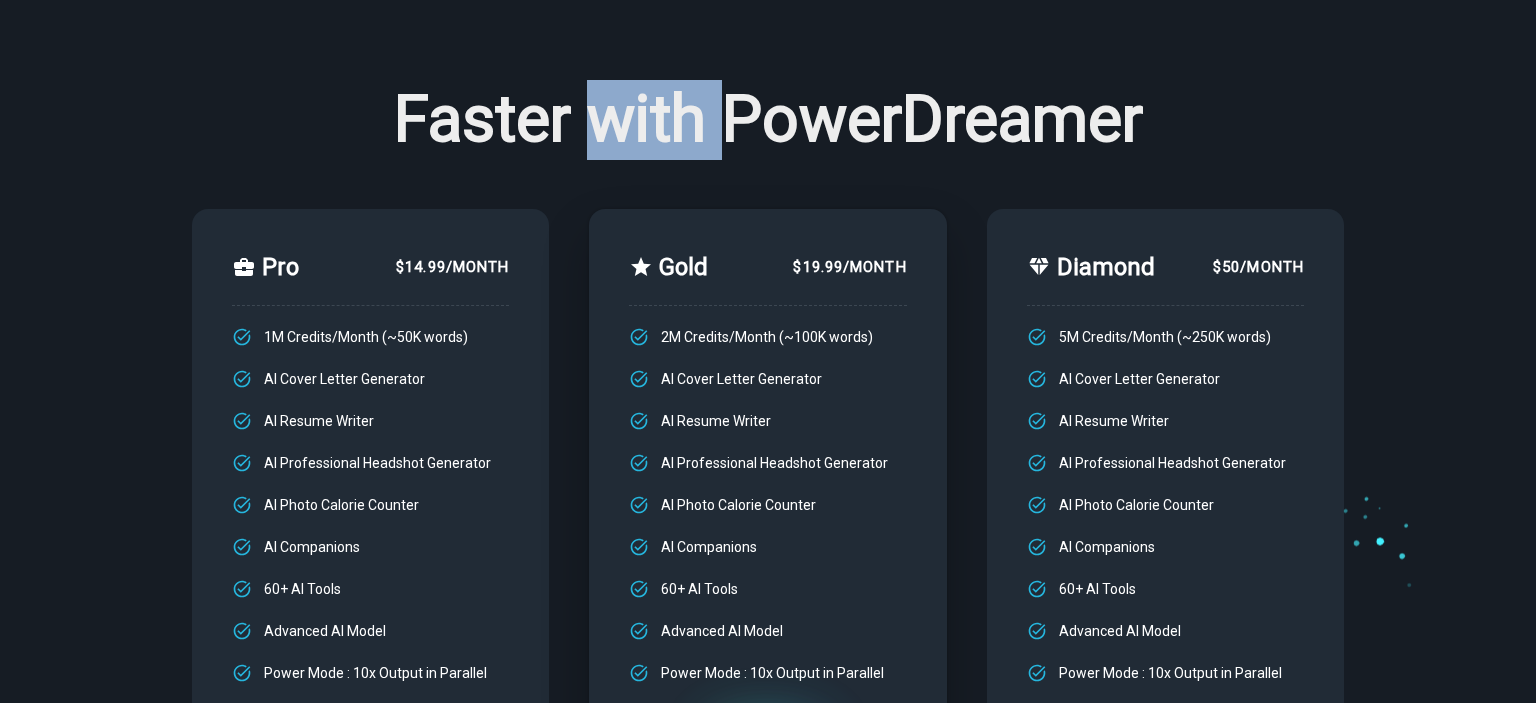 click on "Faster with PowerDreamer" at bounding box center (768, 120) 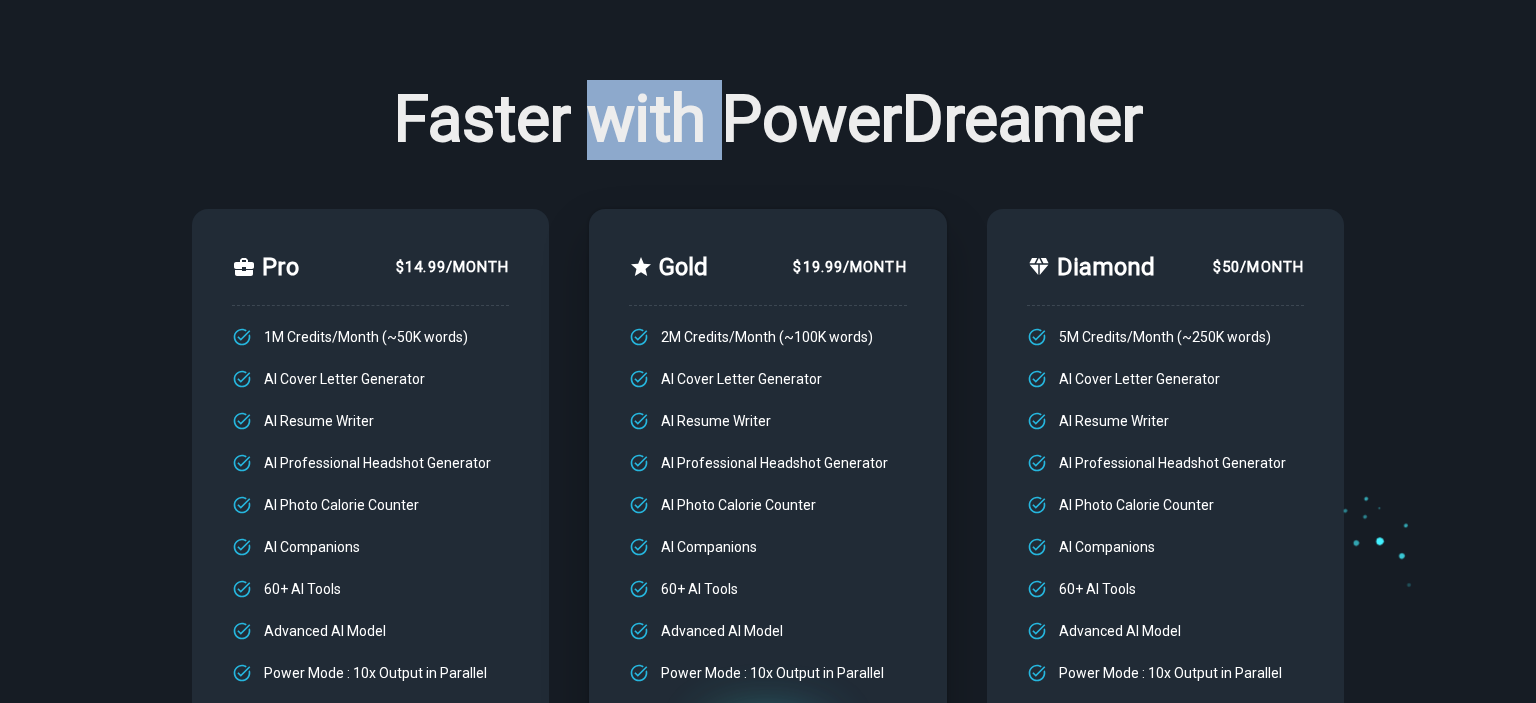 click on "Faster with PowerDreamer" at bounding box center [768, 120] 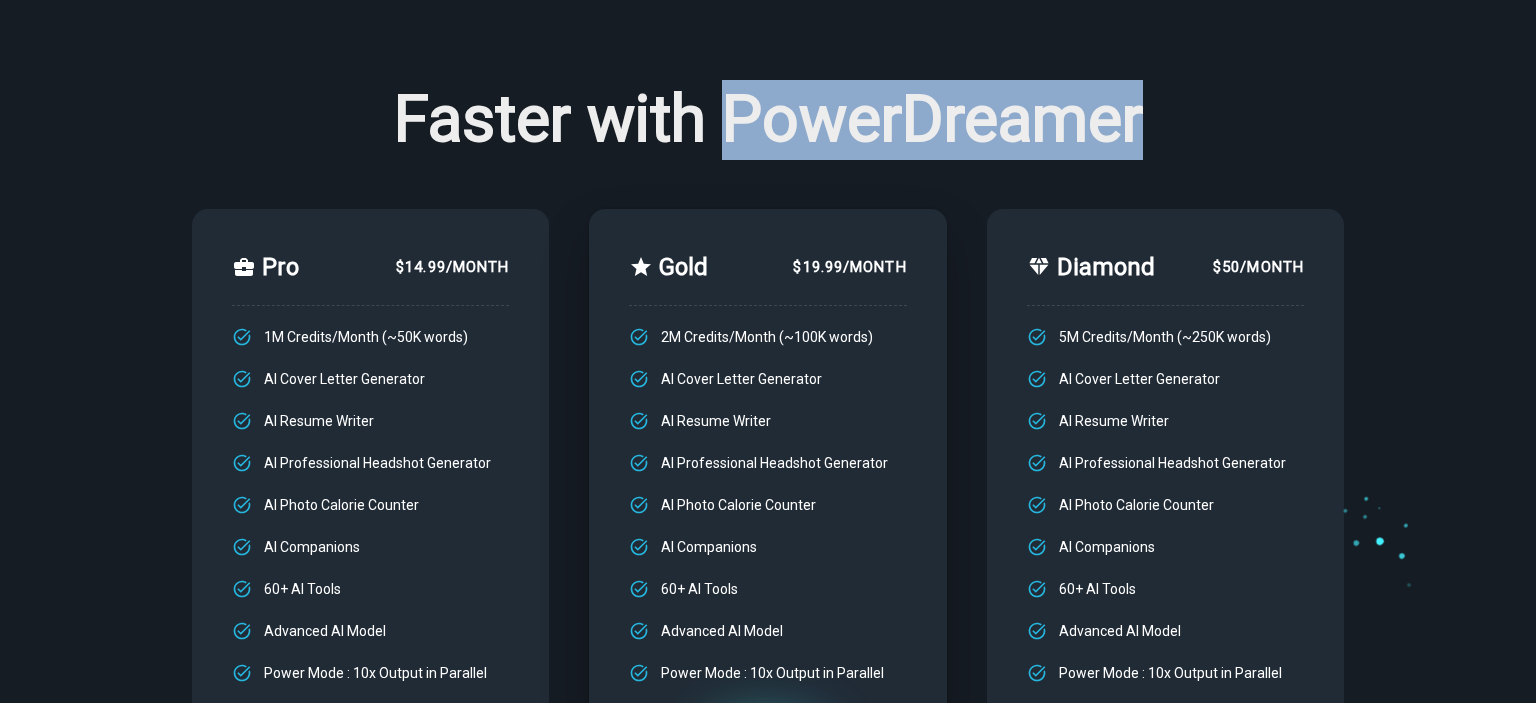 click on "Faster with PowerDreamer" at bounding box center (768, 120) 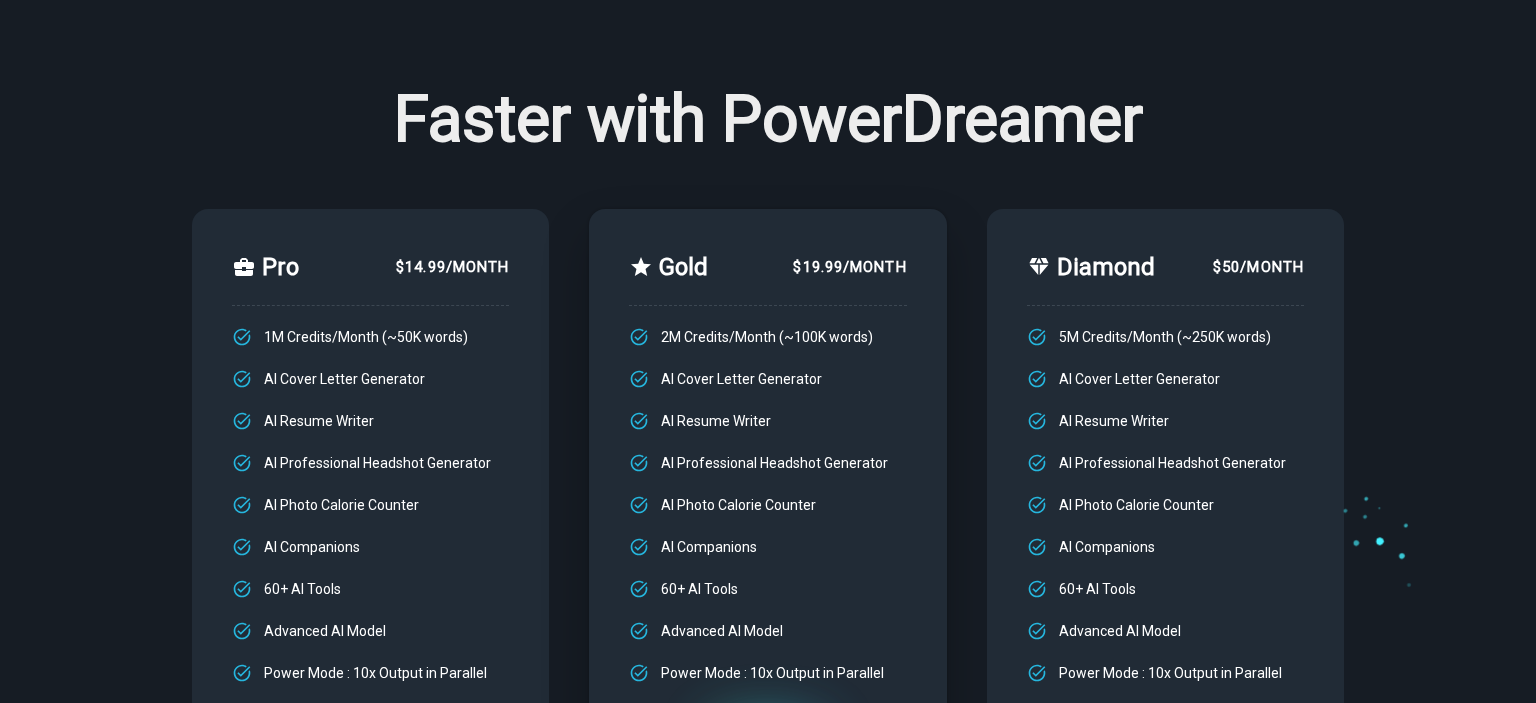 click on "Faster with PowerDreamer" at bounding box center [768, 120] 